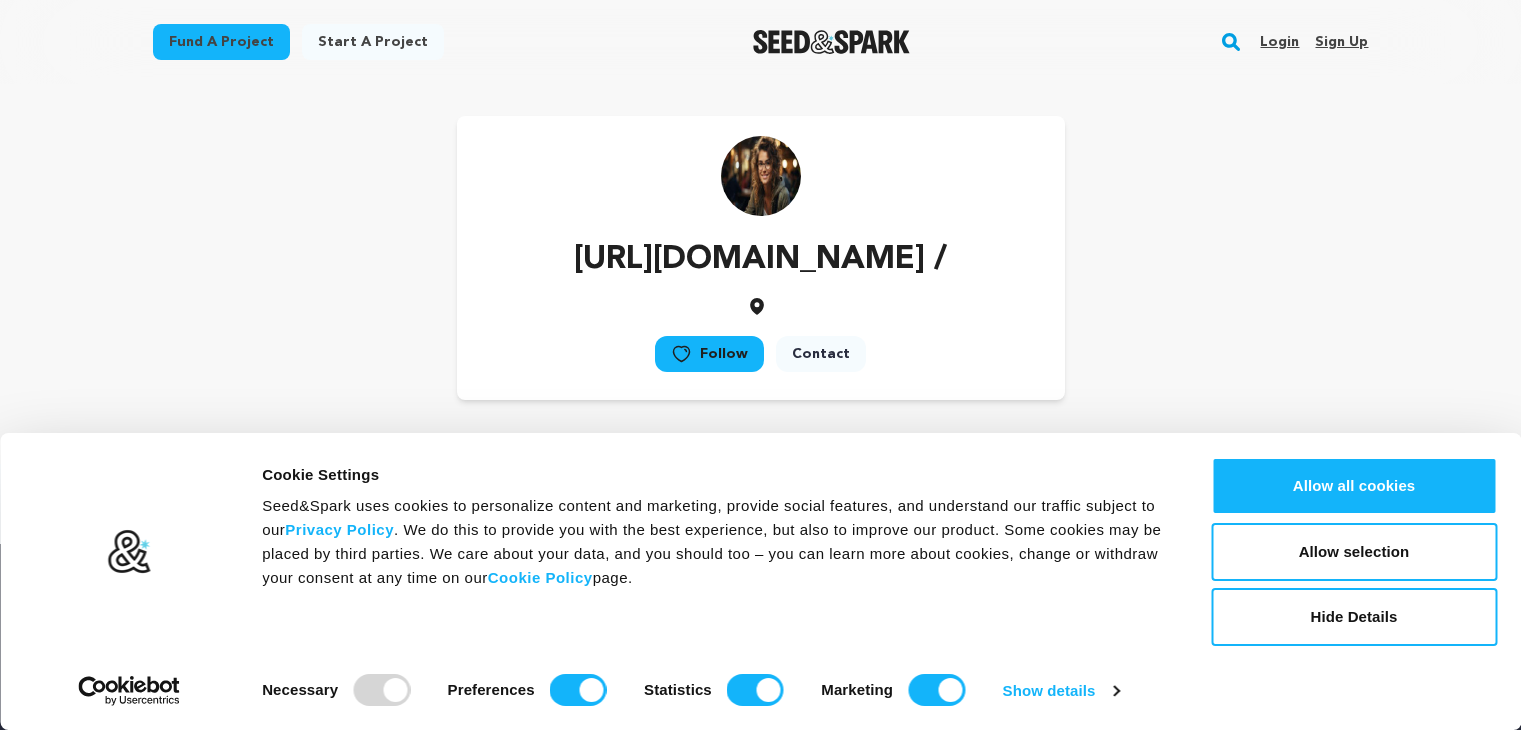 scroll, scrollTop: 0, scrollLeft: 0, axis: both 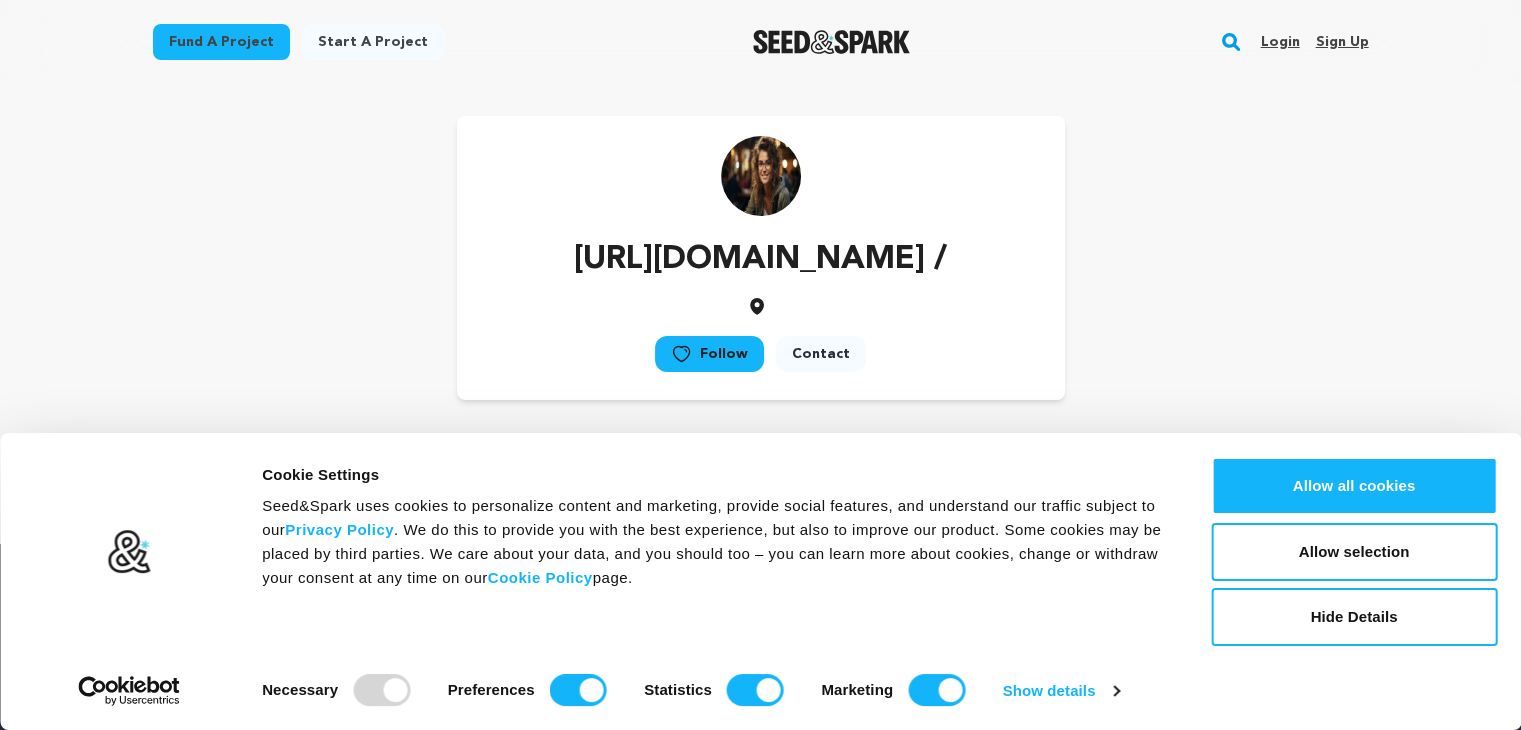 click on "Sign up" at bounding box center (1341, 42) 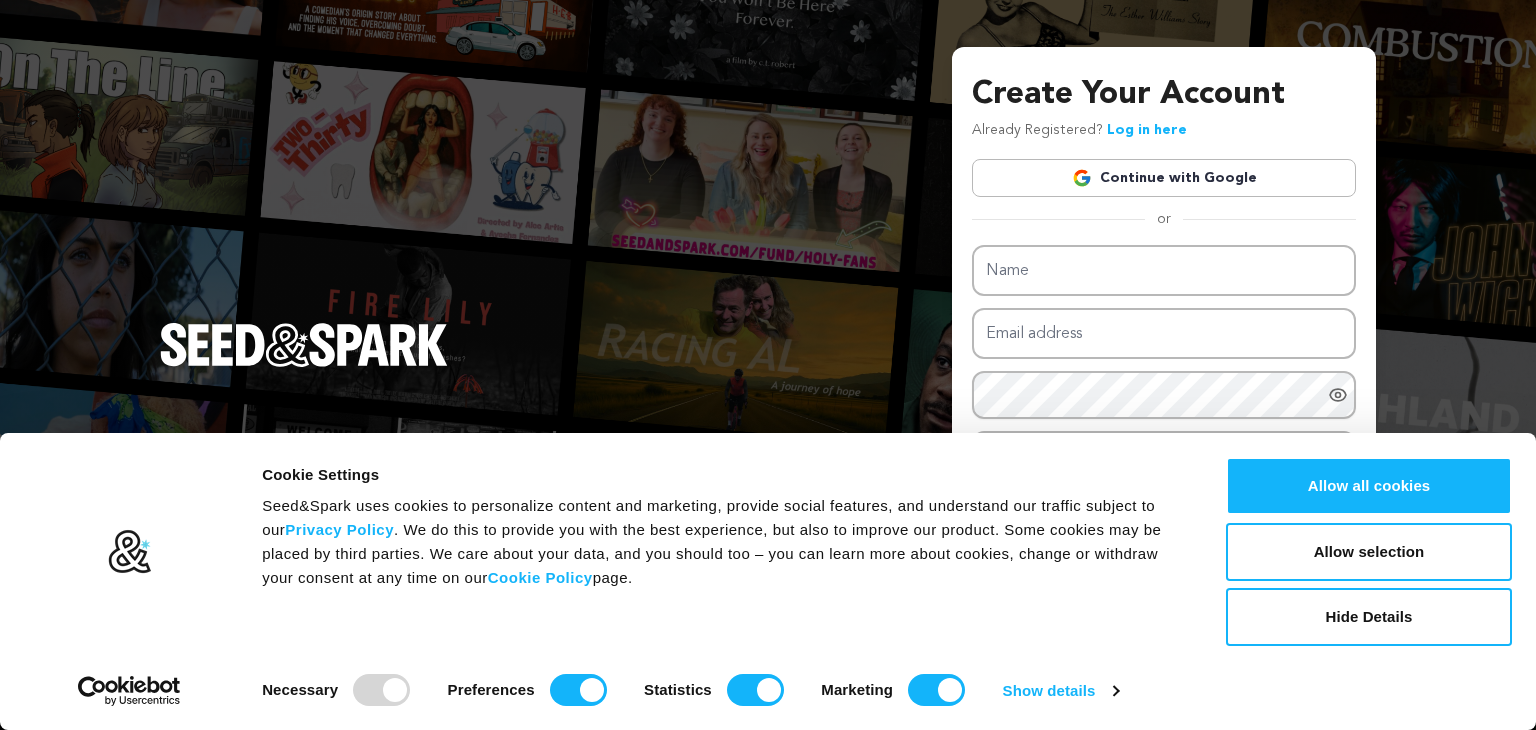 scroll, scrollTop: 0, scrollLeft: 0, axis: both 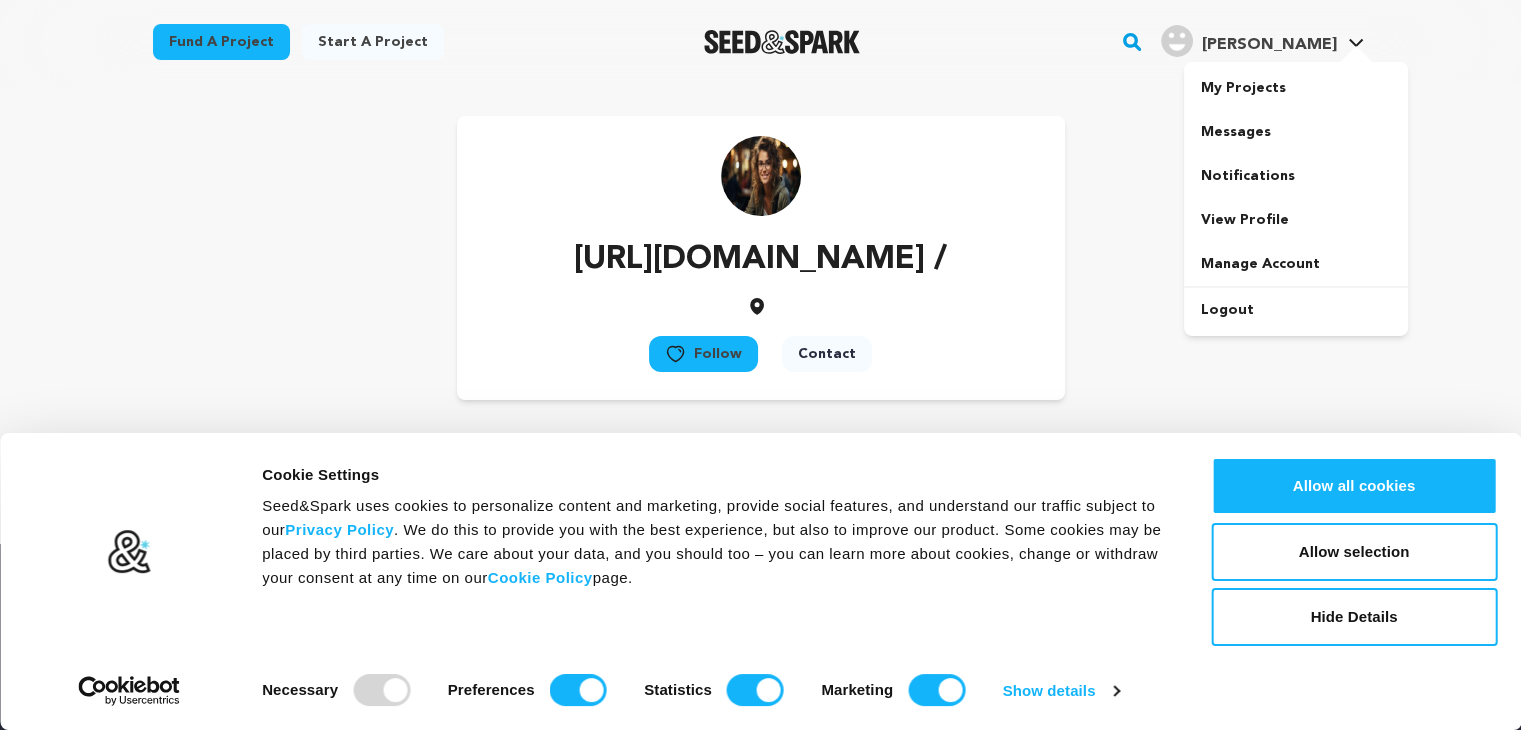 click on "vasanta s.
vasanta s." at bounding box center (1262, 39) 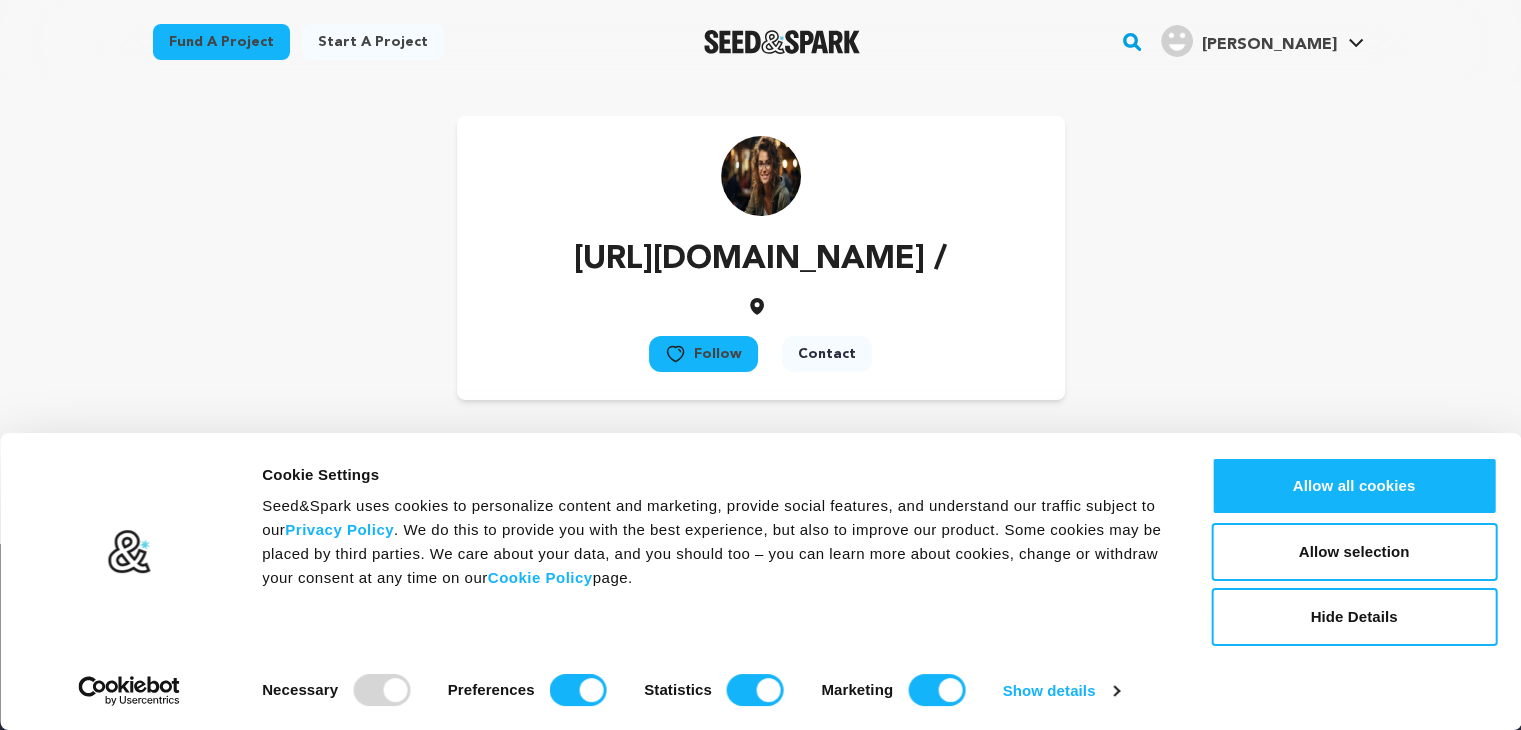 click on "vasanta s.
vasanta s." at bounding box center [1262, 39] 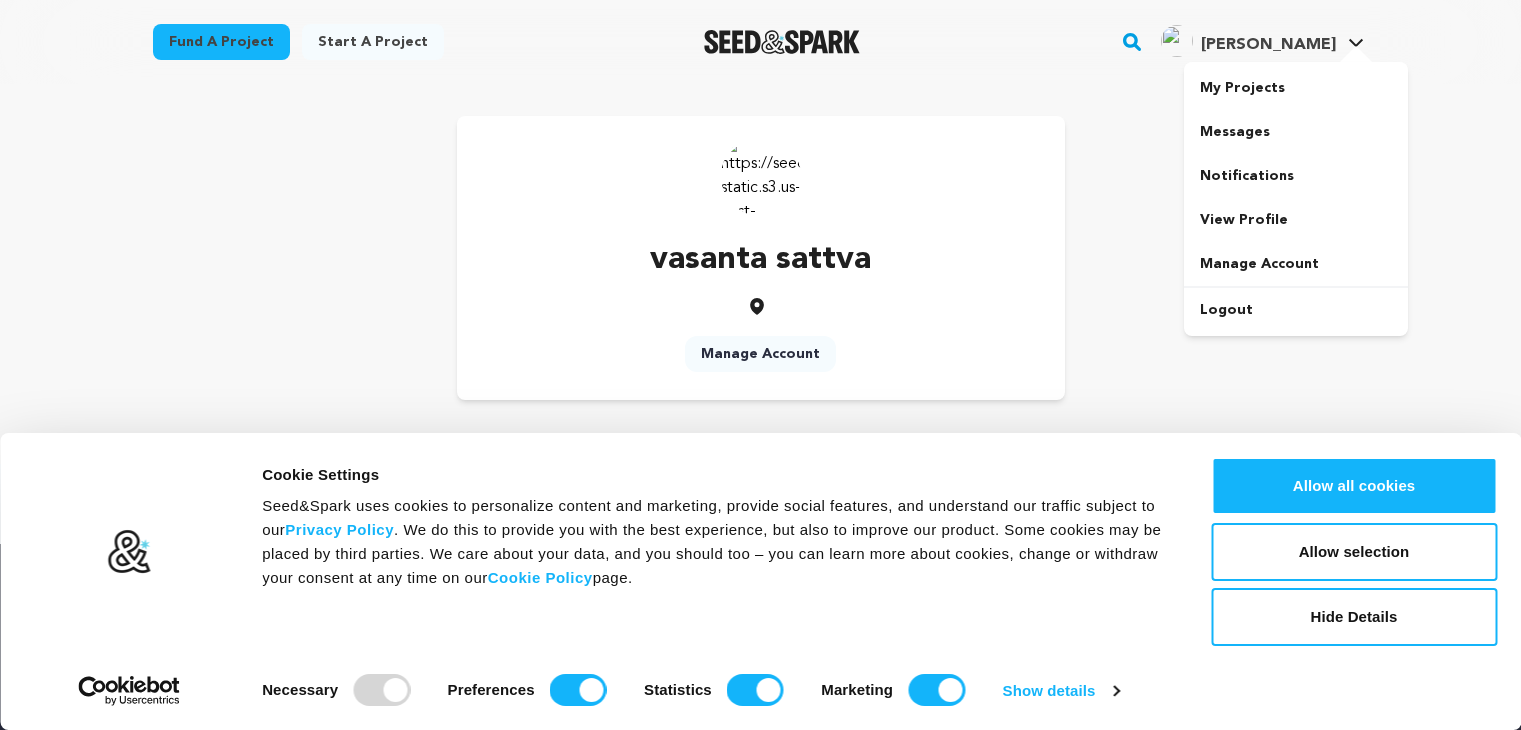 scroll, scrollTop: 0, scrollLeft: 0, axis: both 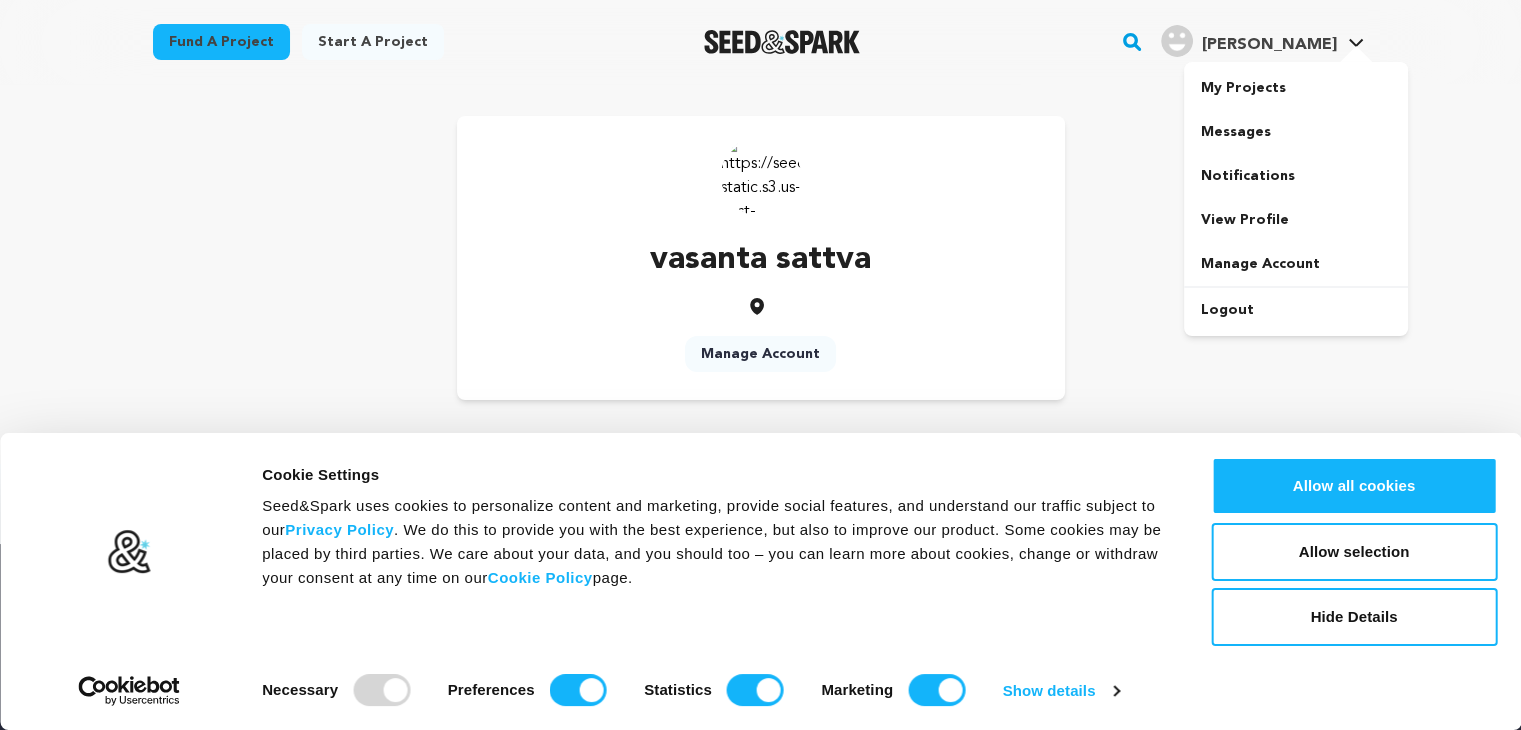 click on "[PERSON_NAME]" at bounding box center [1268, 45] 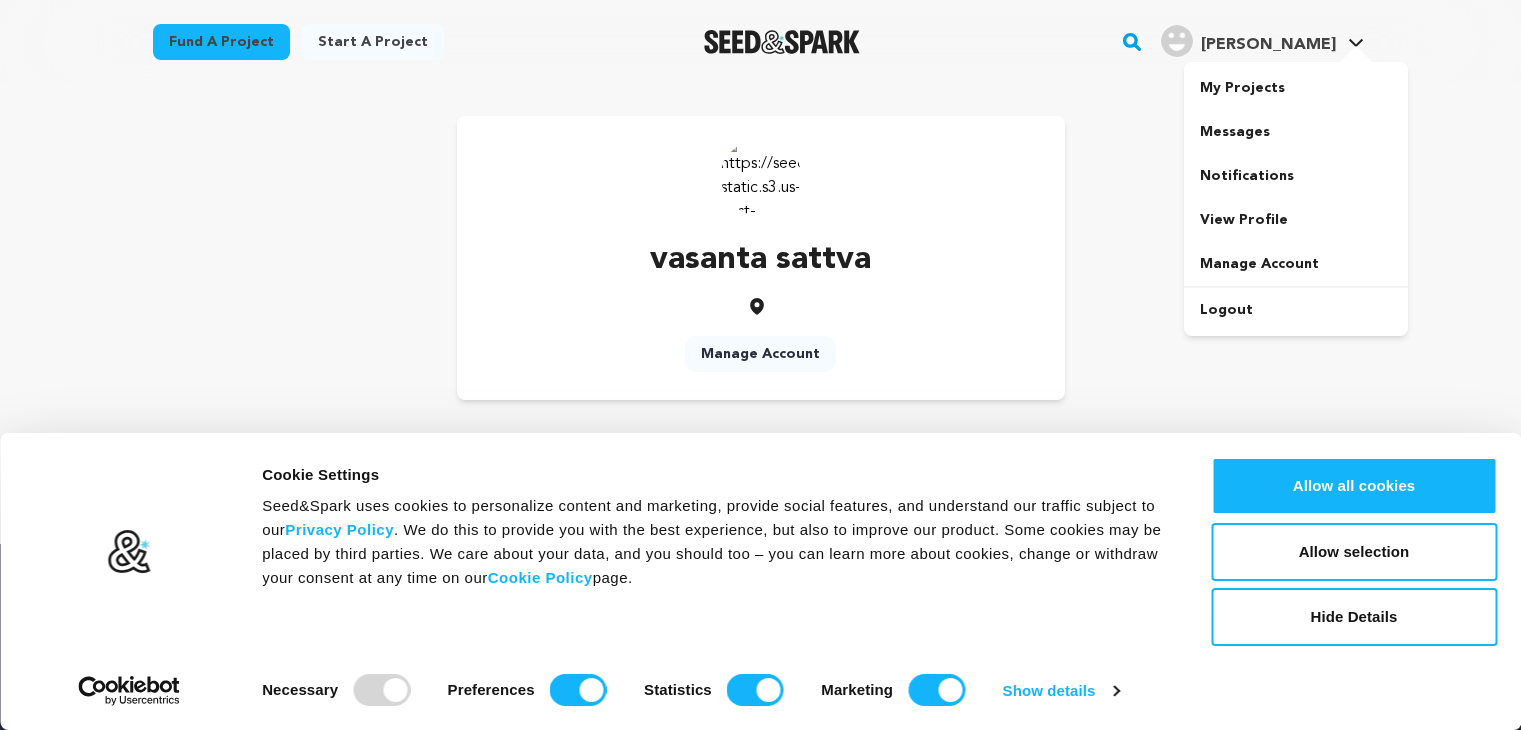 scroll, scrollTop: 0, scrollLeft: 0, axis: both 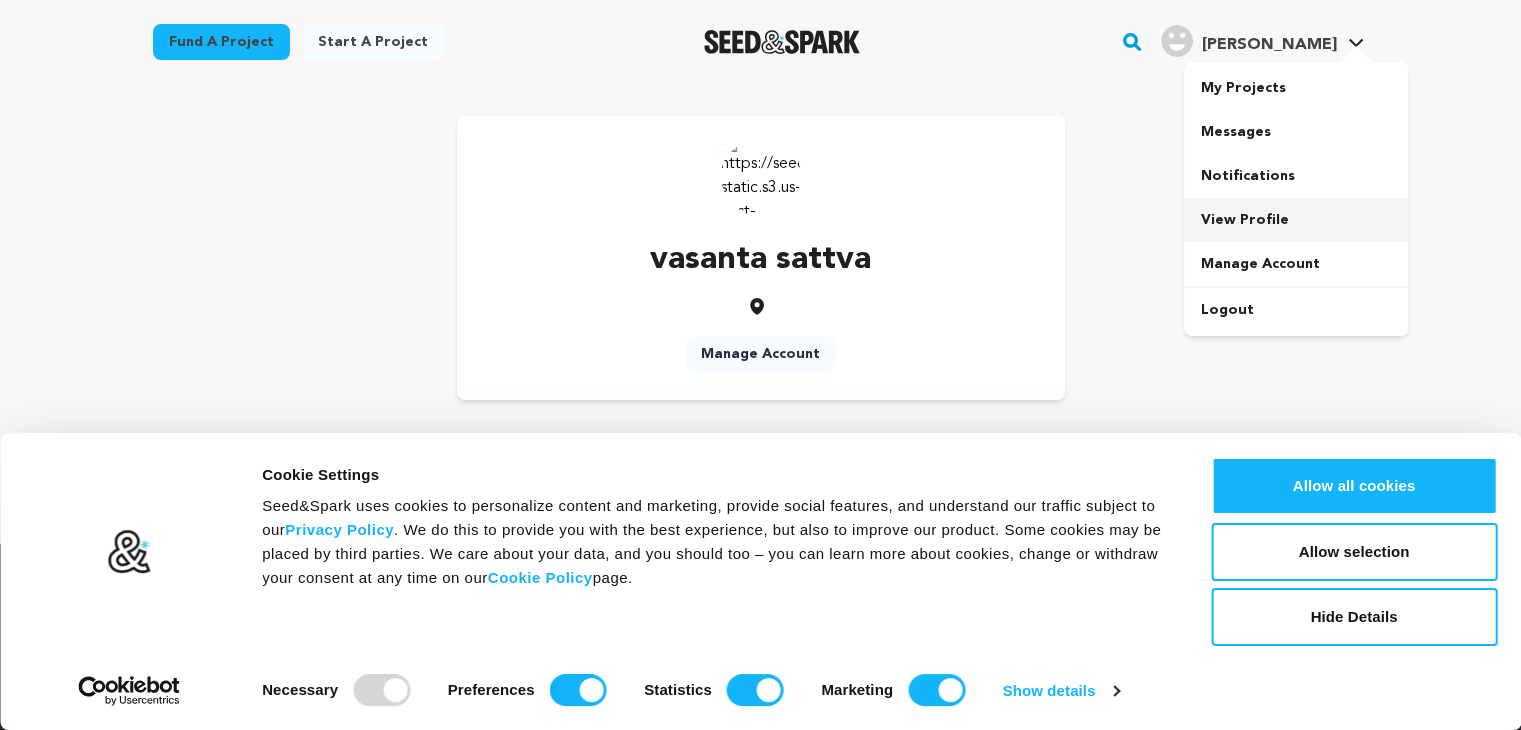 click on "View Profile" at bounding box center (1296, 220) 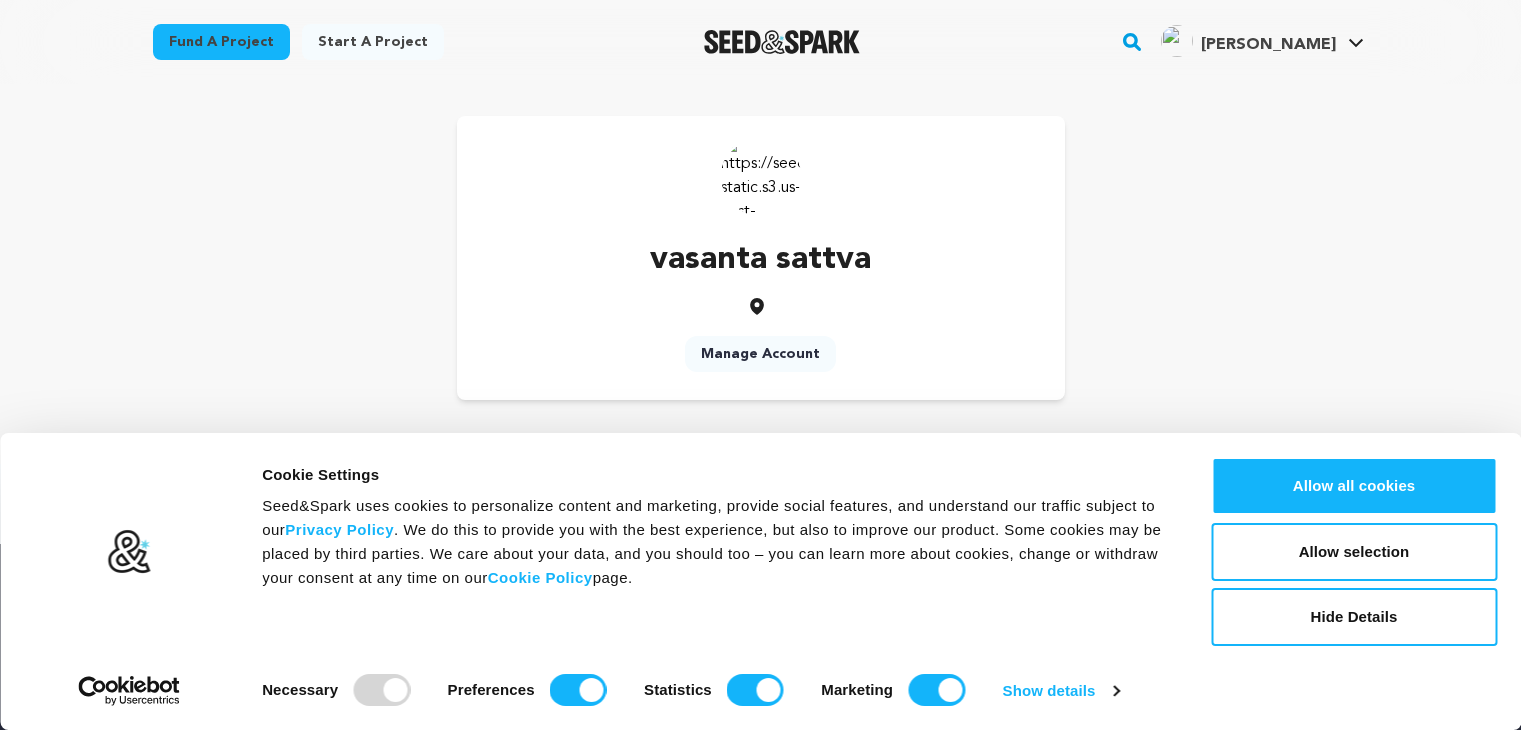 scroll, scrollTop: 0, scrollLeft: 0, axis: both 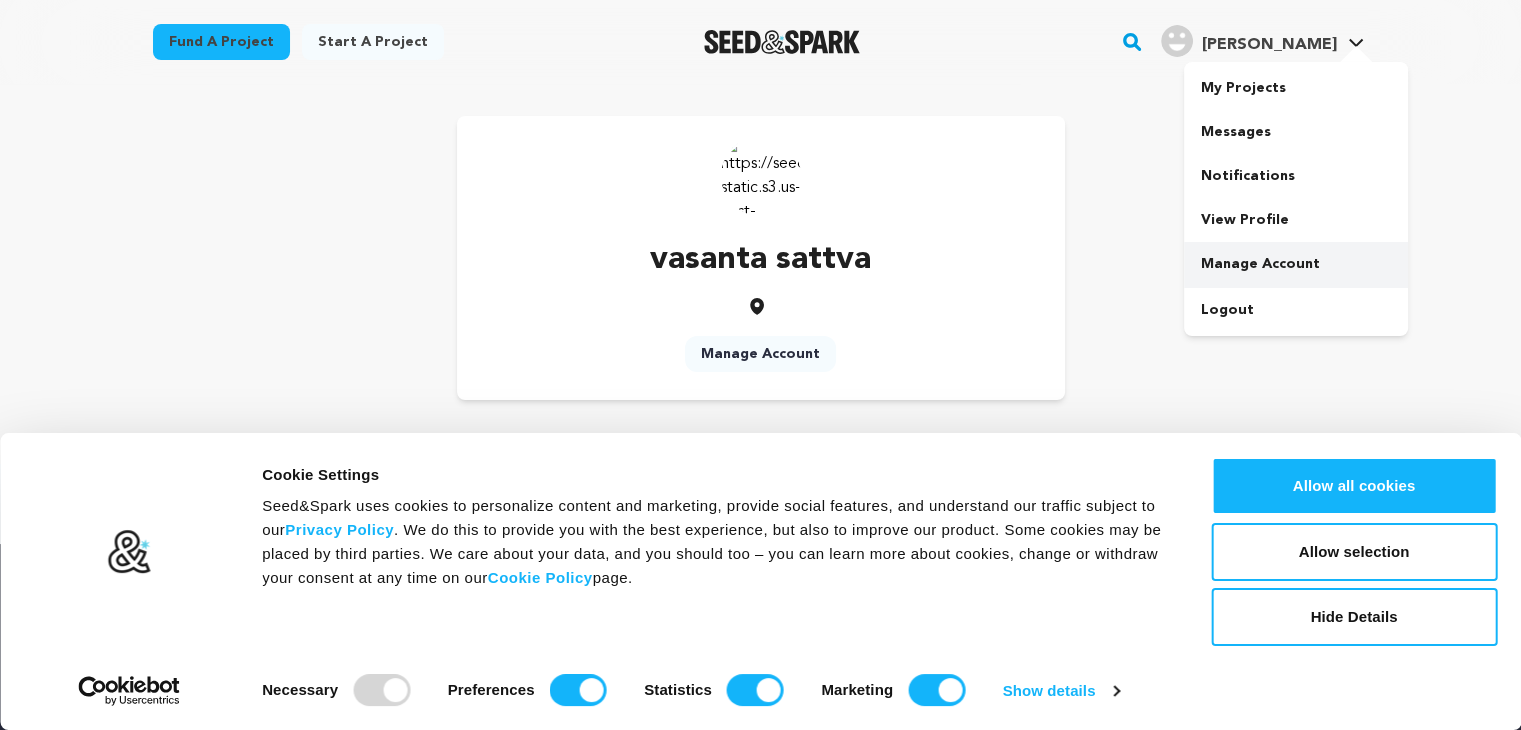 click on "Manage Account" at bounding box center (1296, 264) 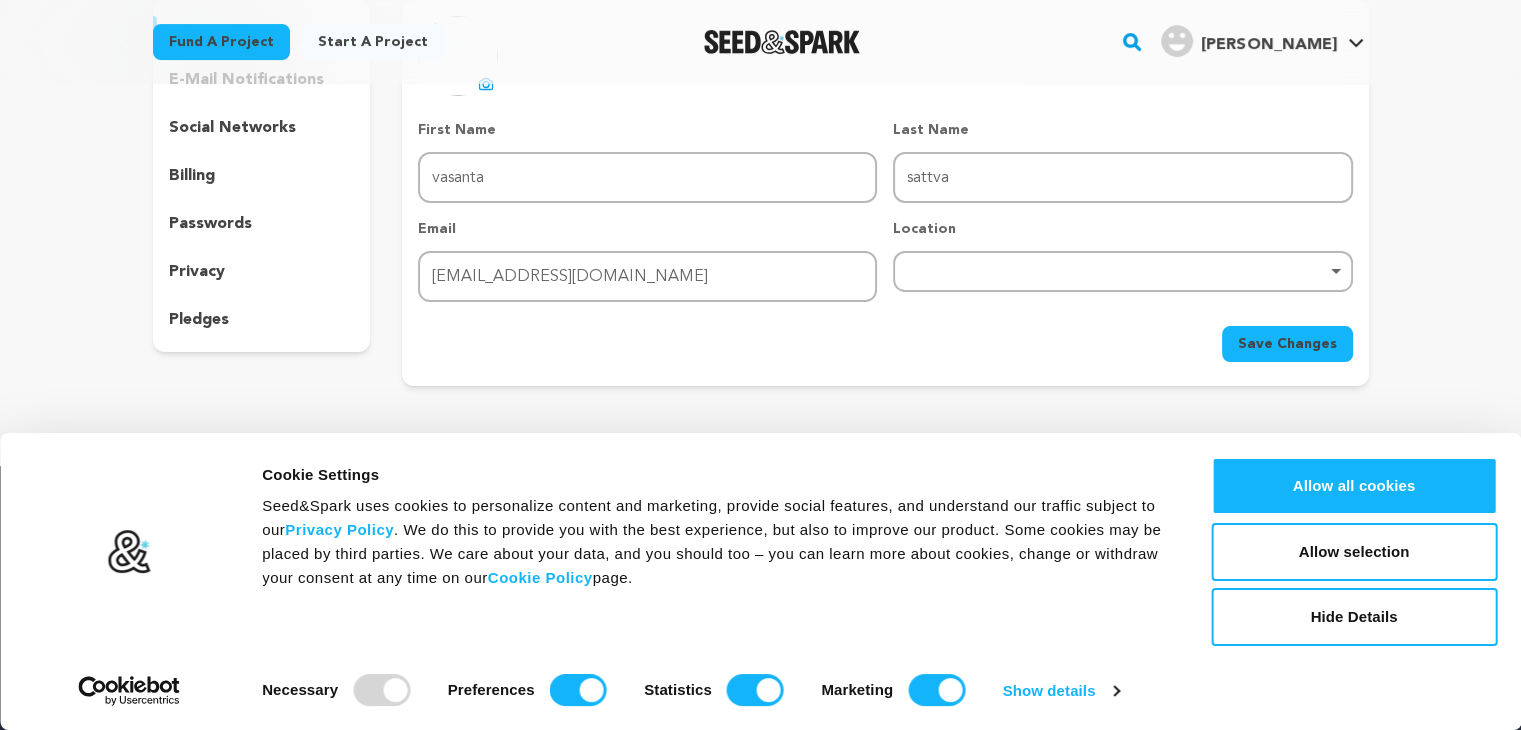scroll, scrollTop: 200, scrollLeft: 0, axis: vertical 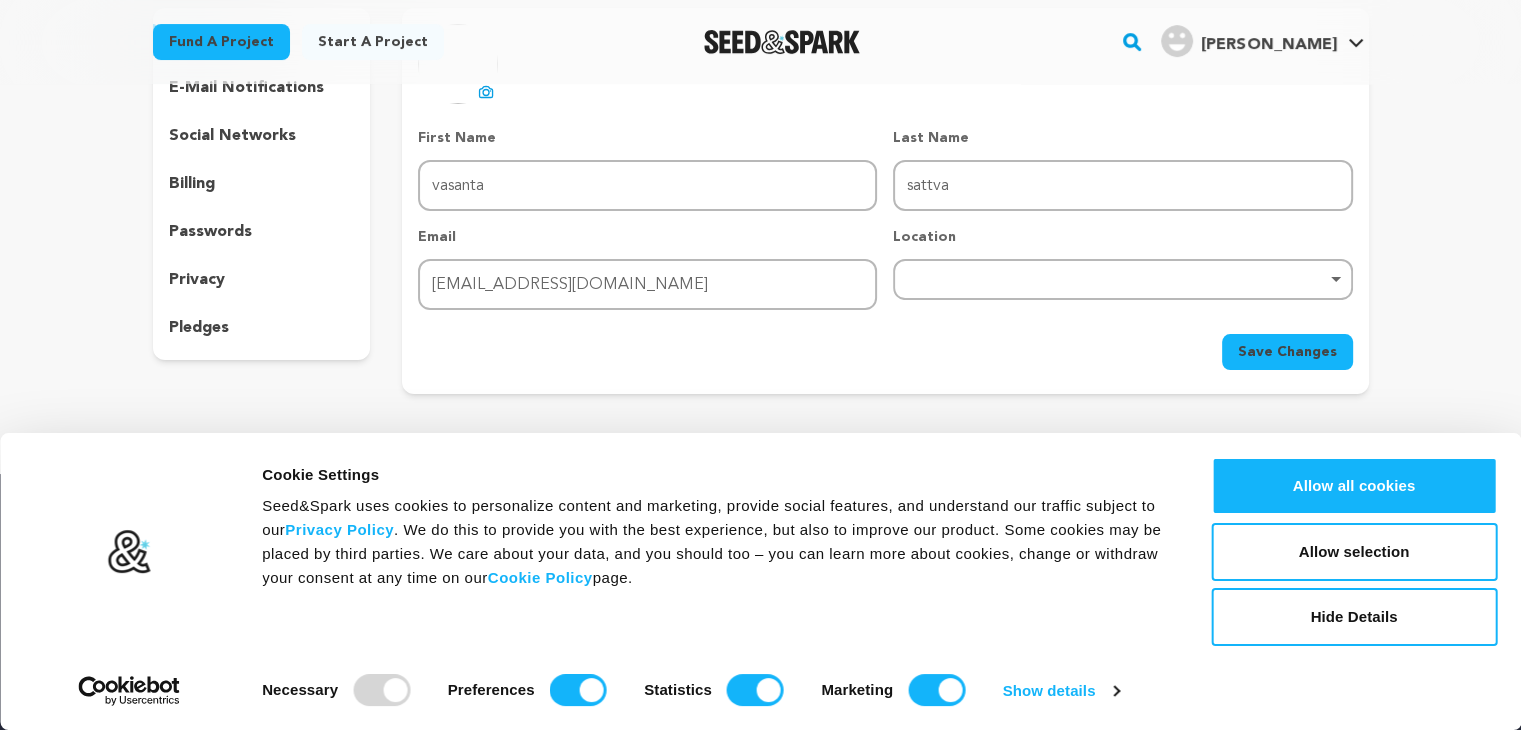 click on "social networks" at bounding box center [262, 136] 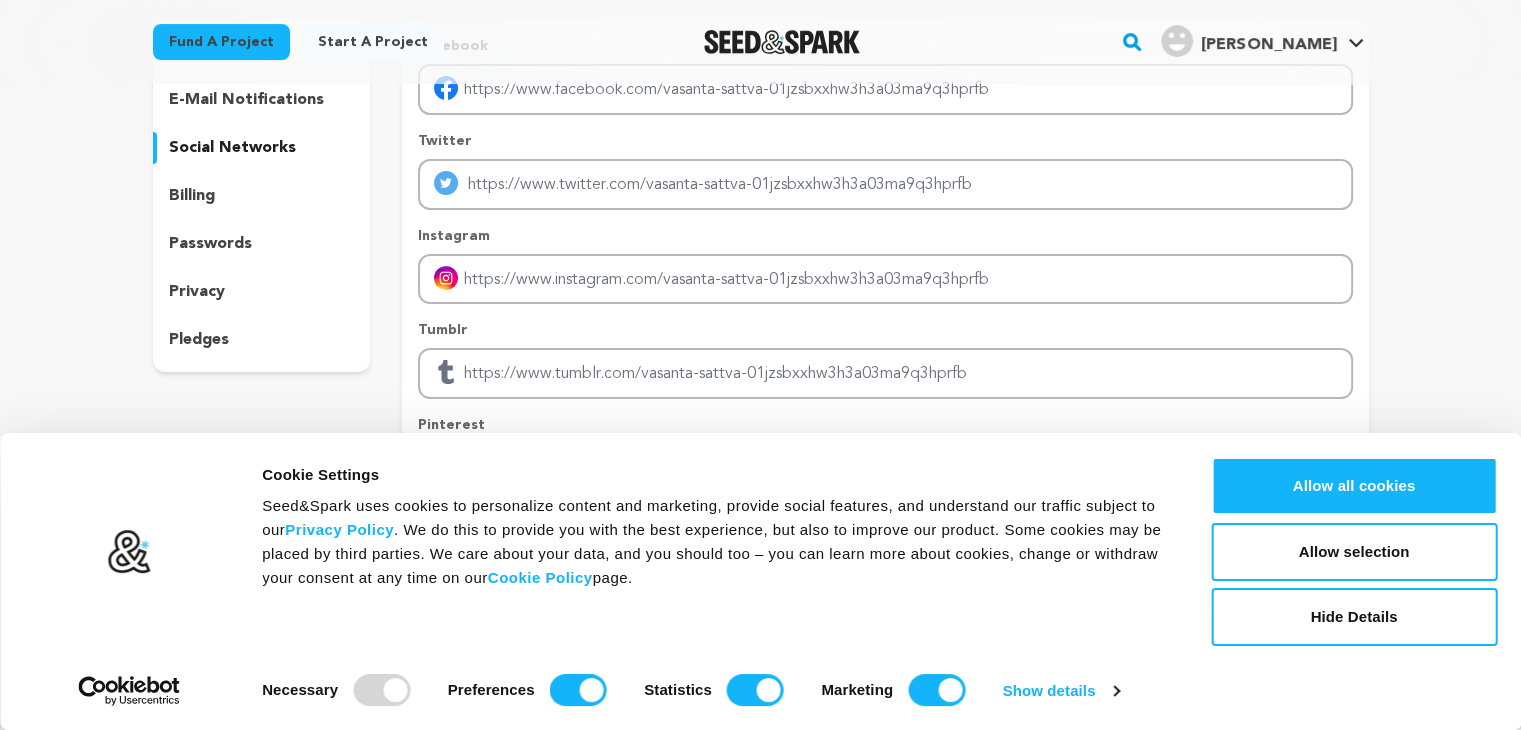 scroll, scrollTop: 200, scrollLeft: 0, axis: vertical 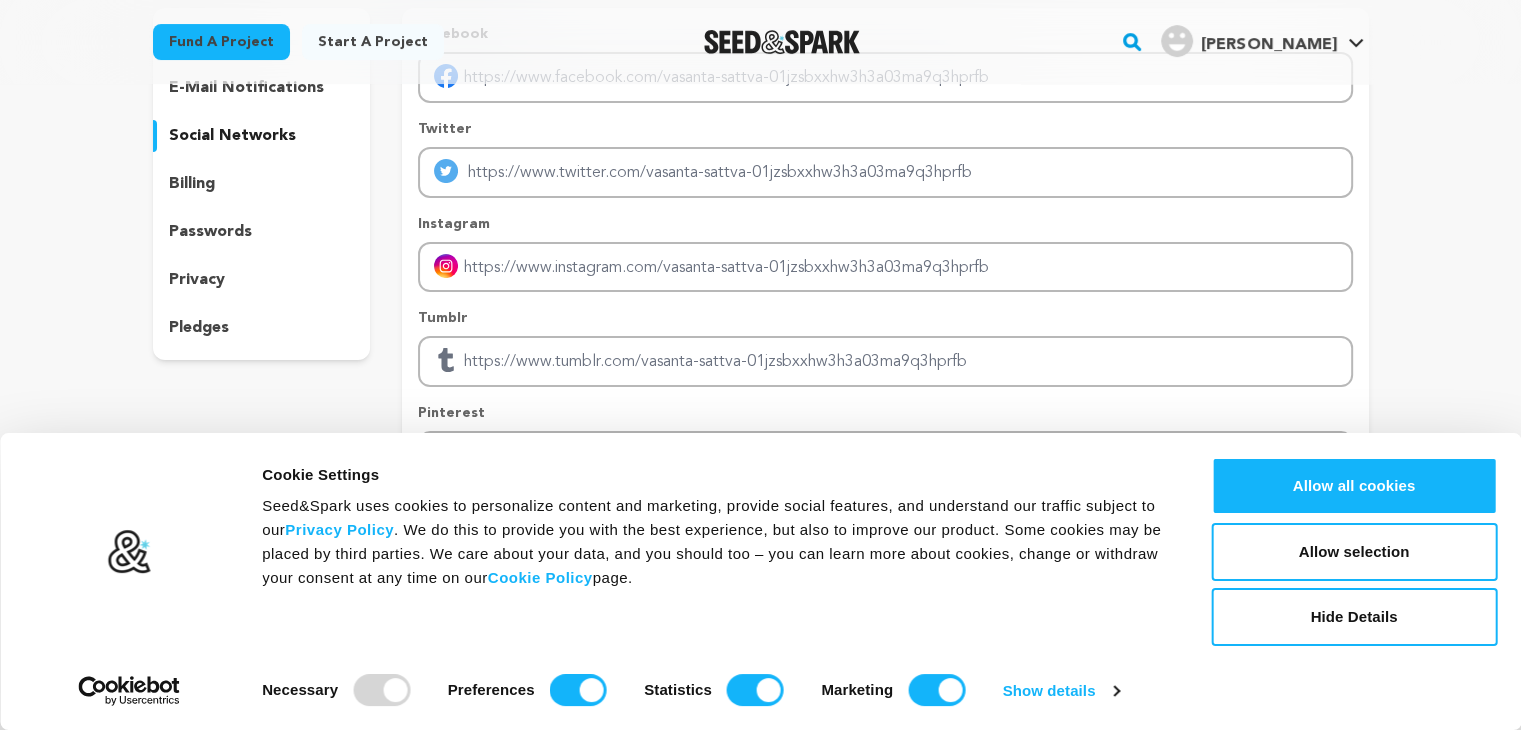 click on "pledges" at bounding box center [199, 328] 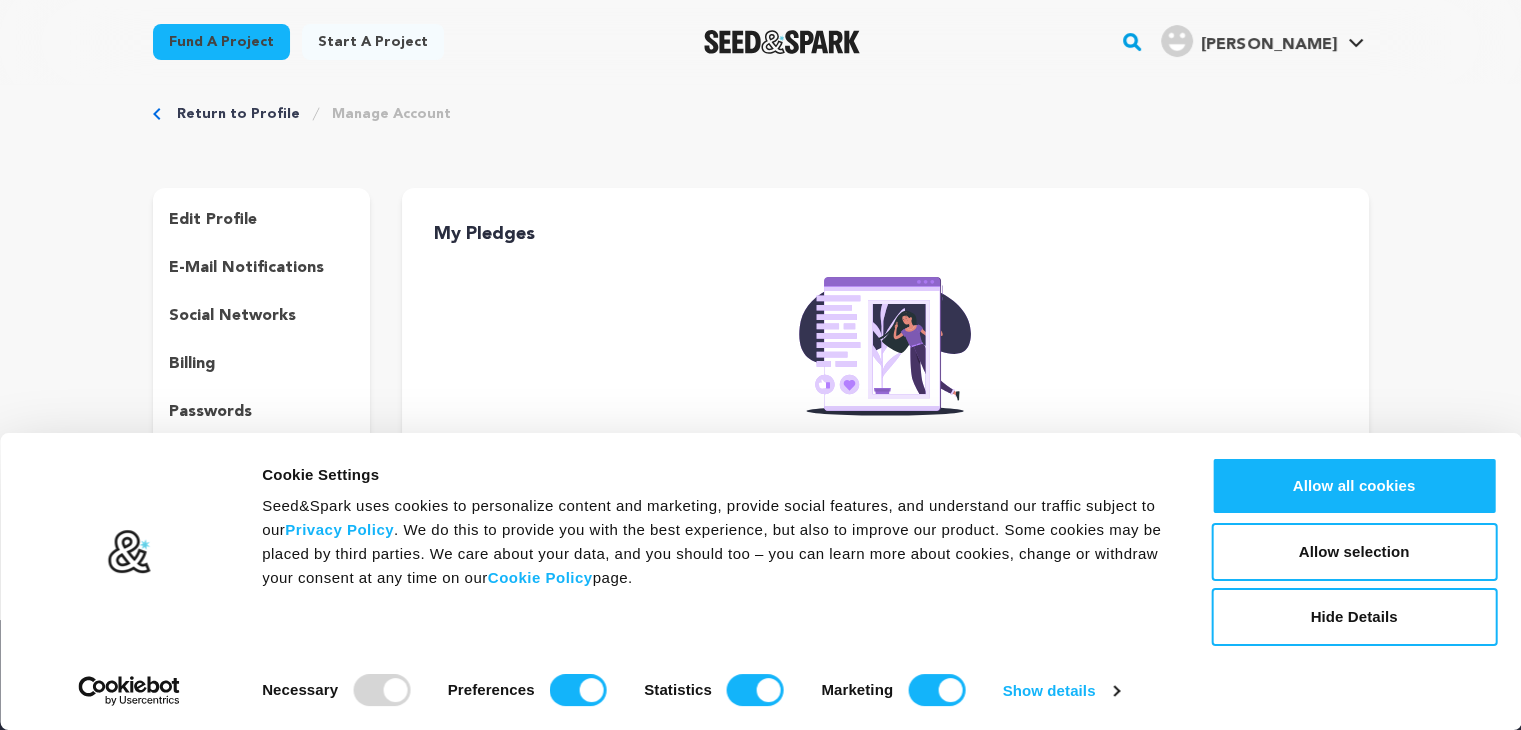 scroll, scrollTop: 0, scrollLeft: 0, axis: both 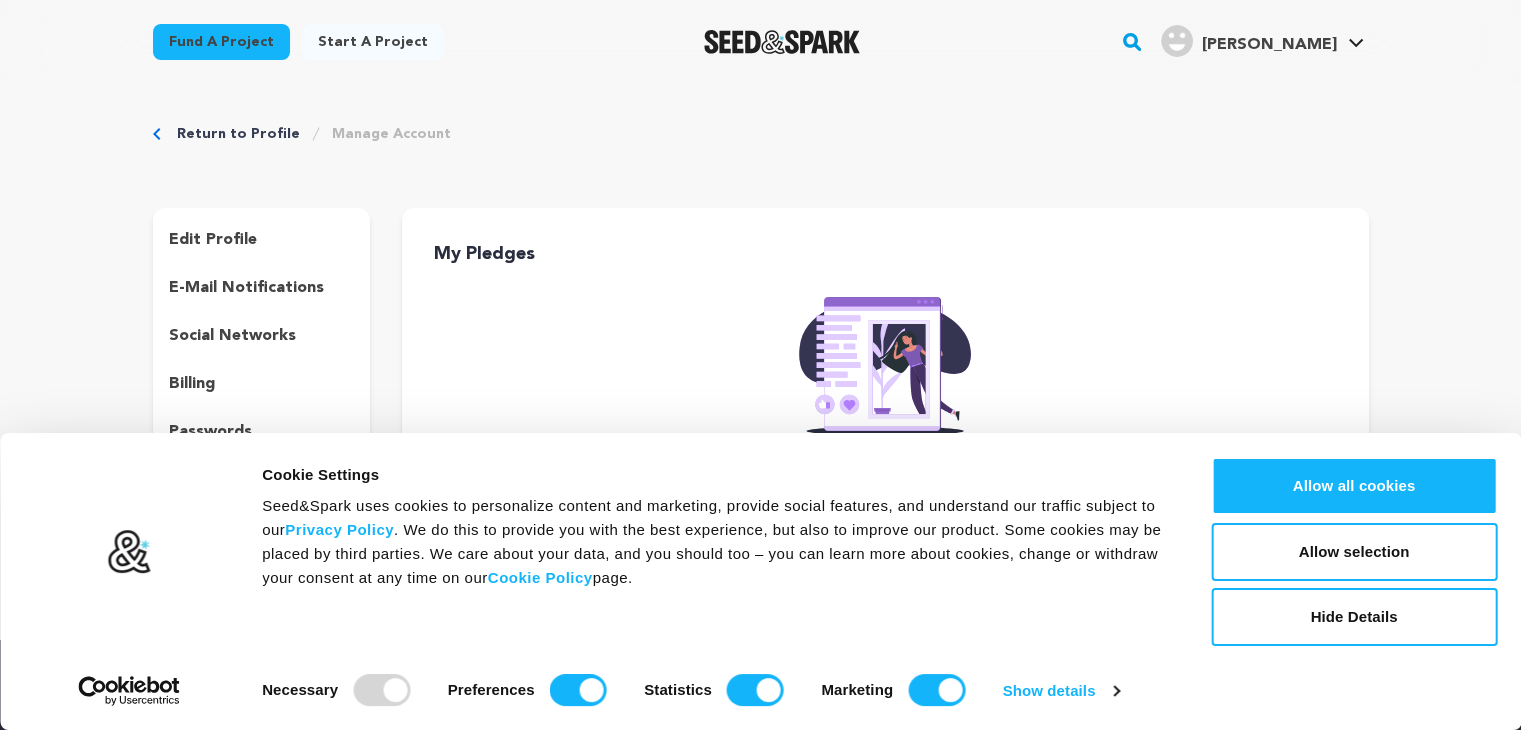 click on "edit profile" at bounding box center [213, 240] 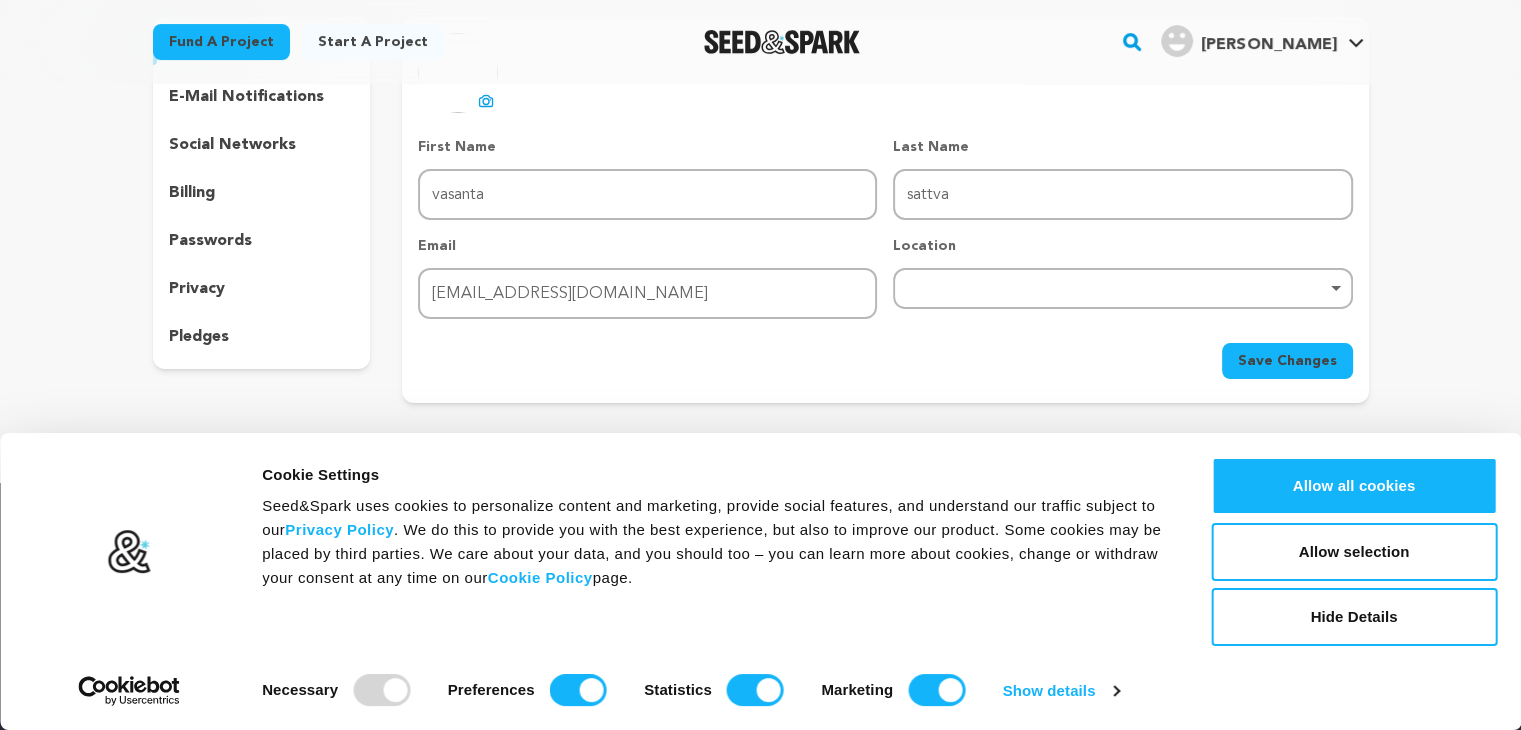 scroll, scrollTop: 200, scrollLeft: 0, axis: vertical 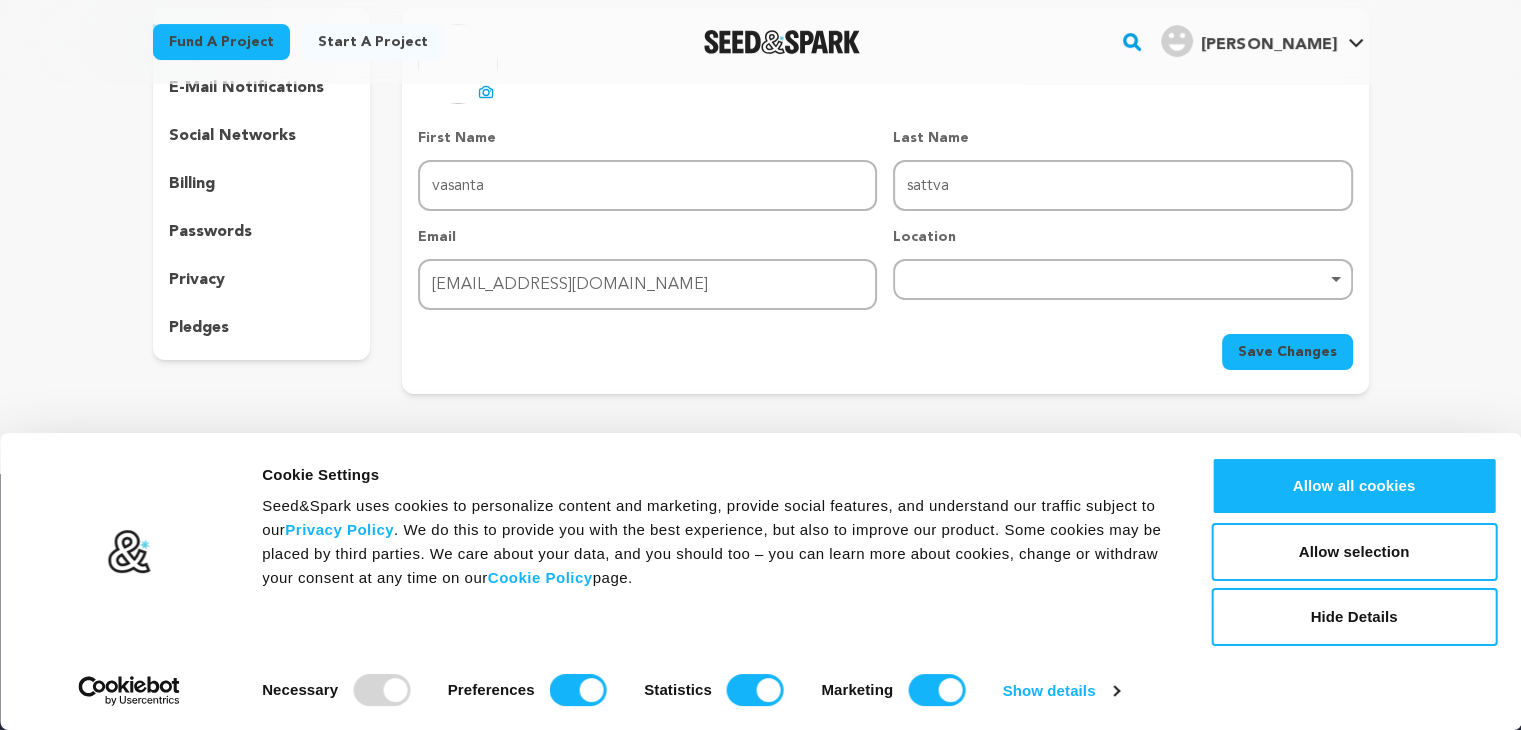type 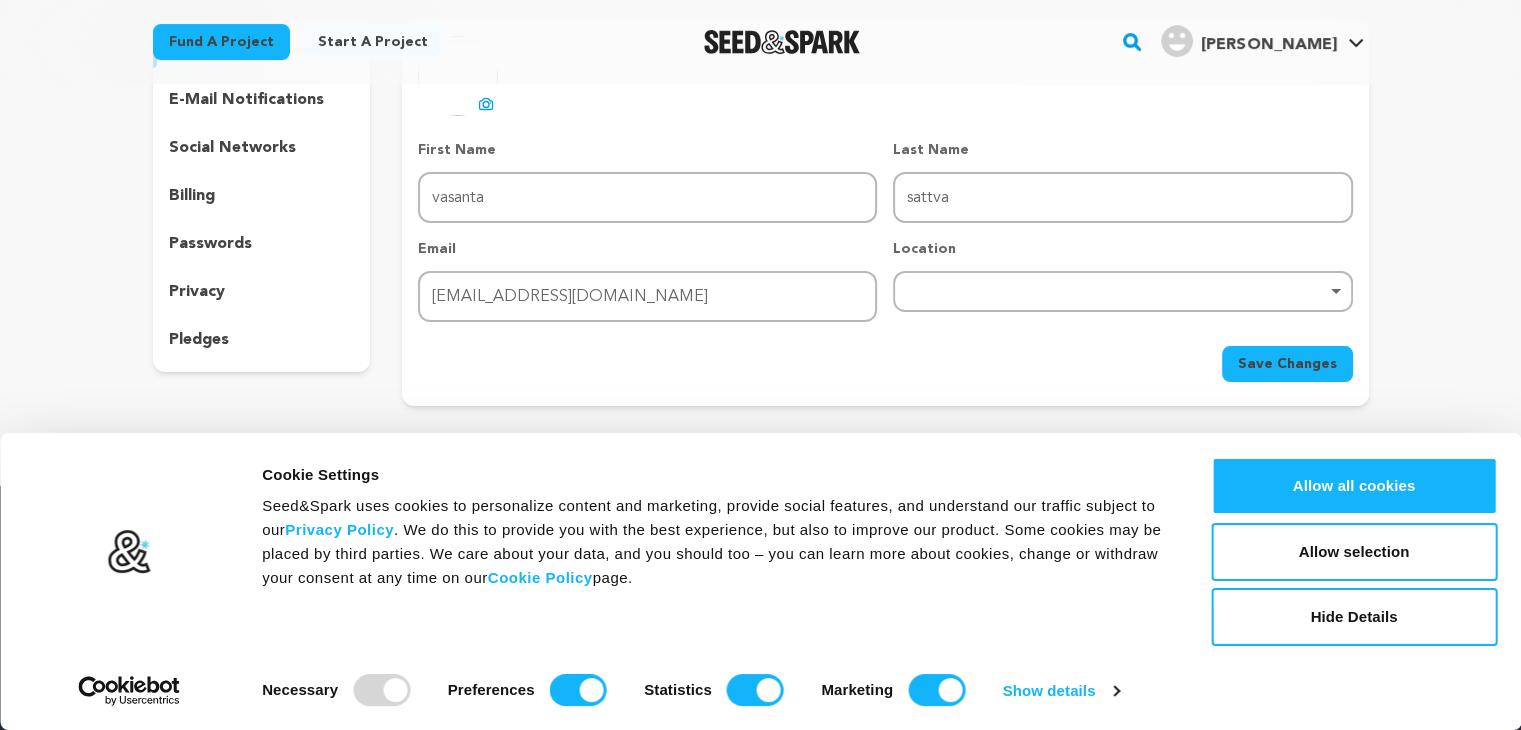 scroll, scrollTop: 200, scrollLeft: 0, axis: vertical 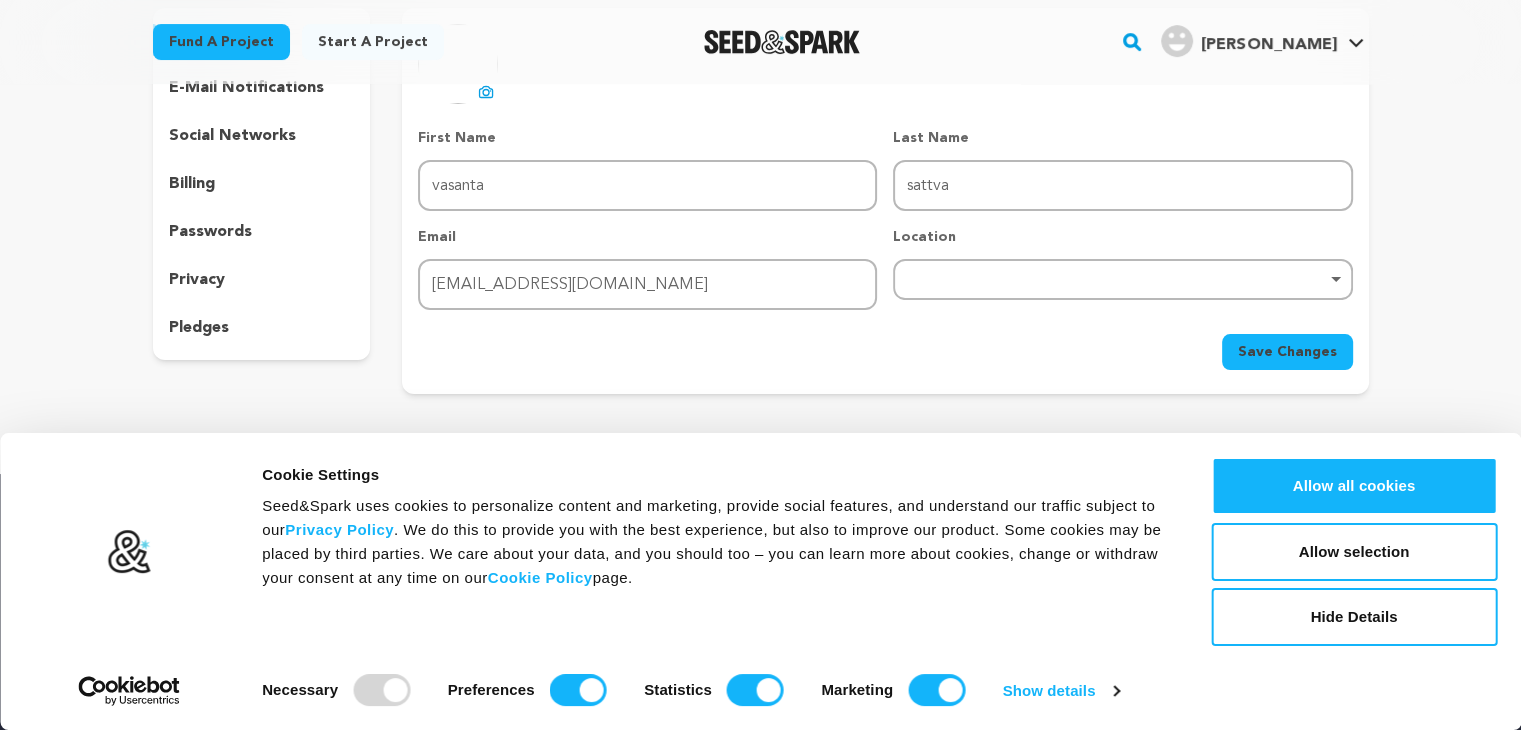 click on "pledges" at bounding box center [199, 328] 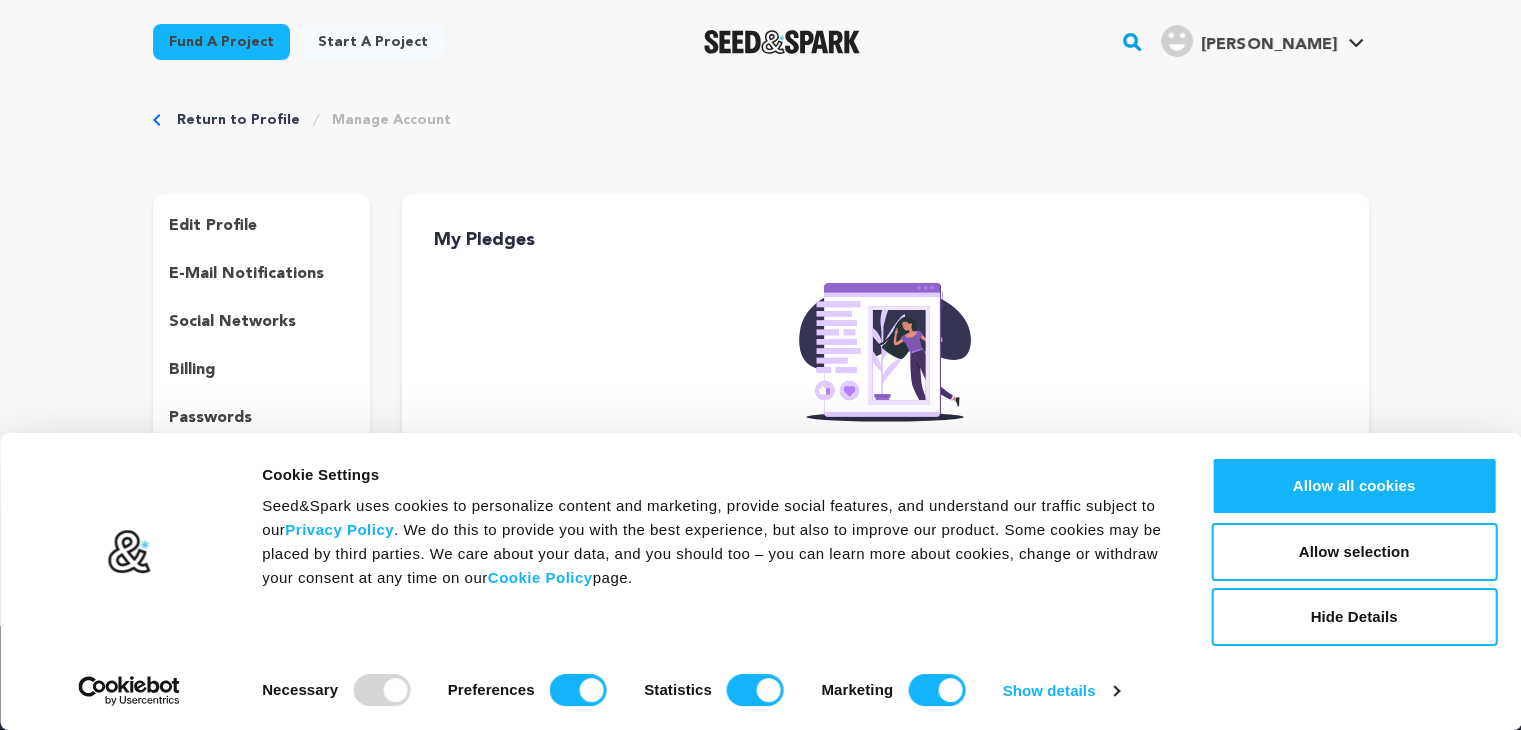 scroll, scrollTop: 0, scrollLeft: 0, axis: both 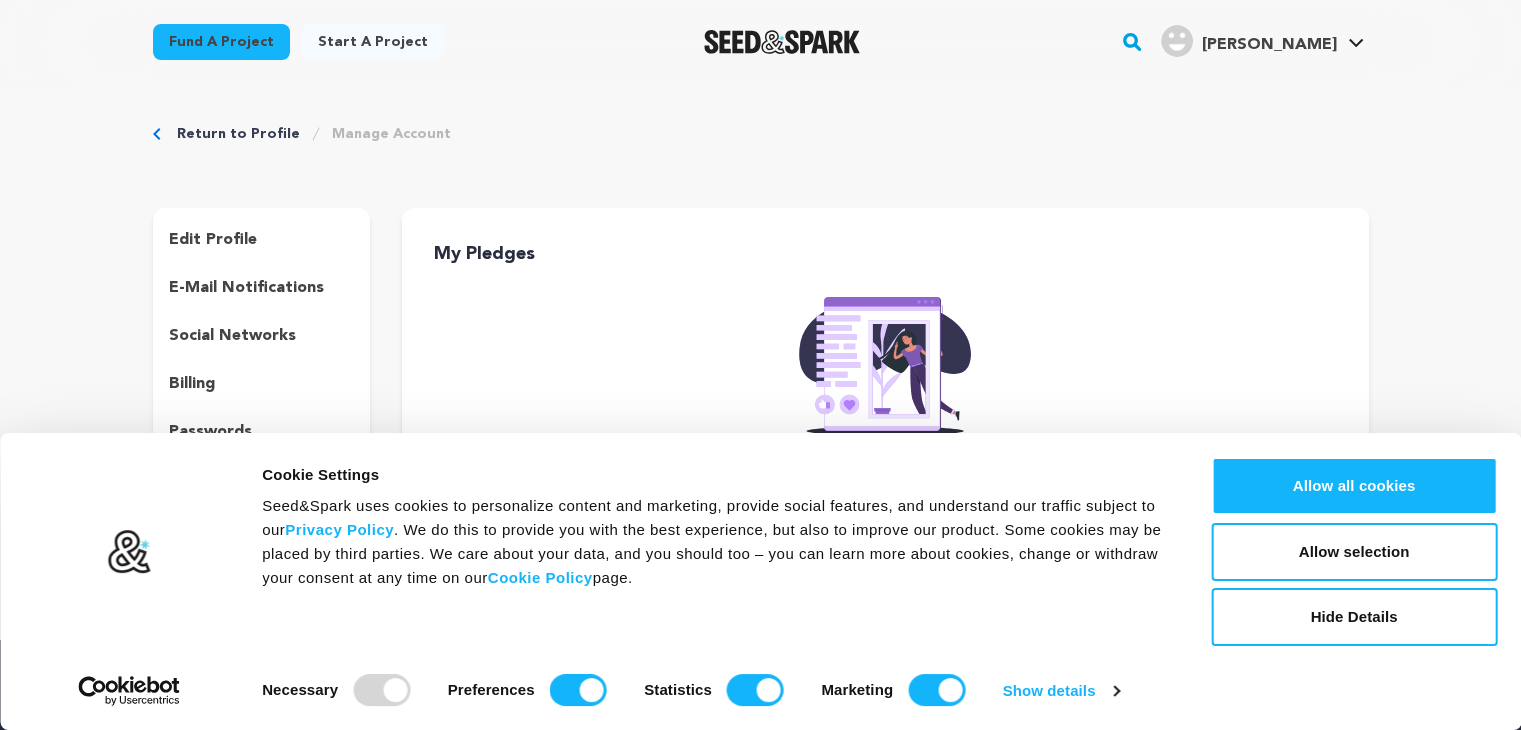 click on "edit profile" at bounding box center [262, 240] 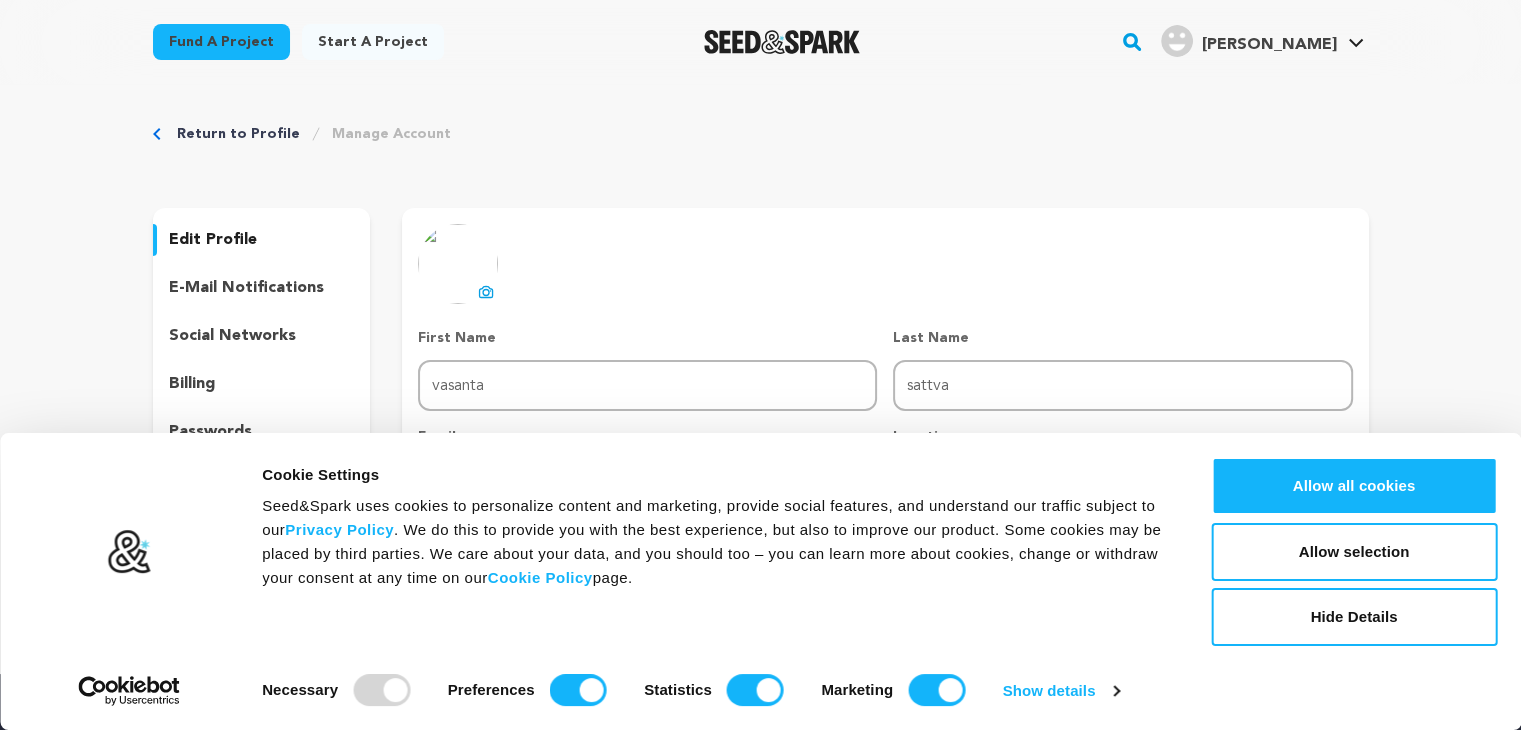 click at bounding box center [458, 264] 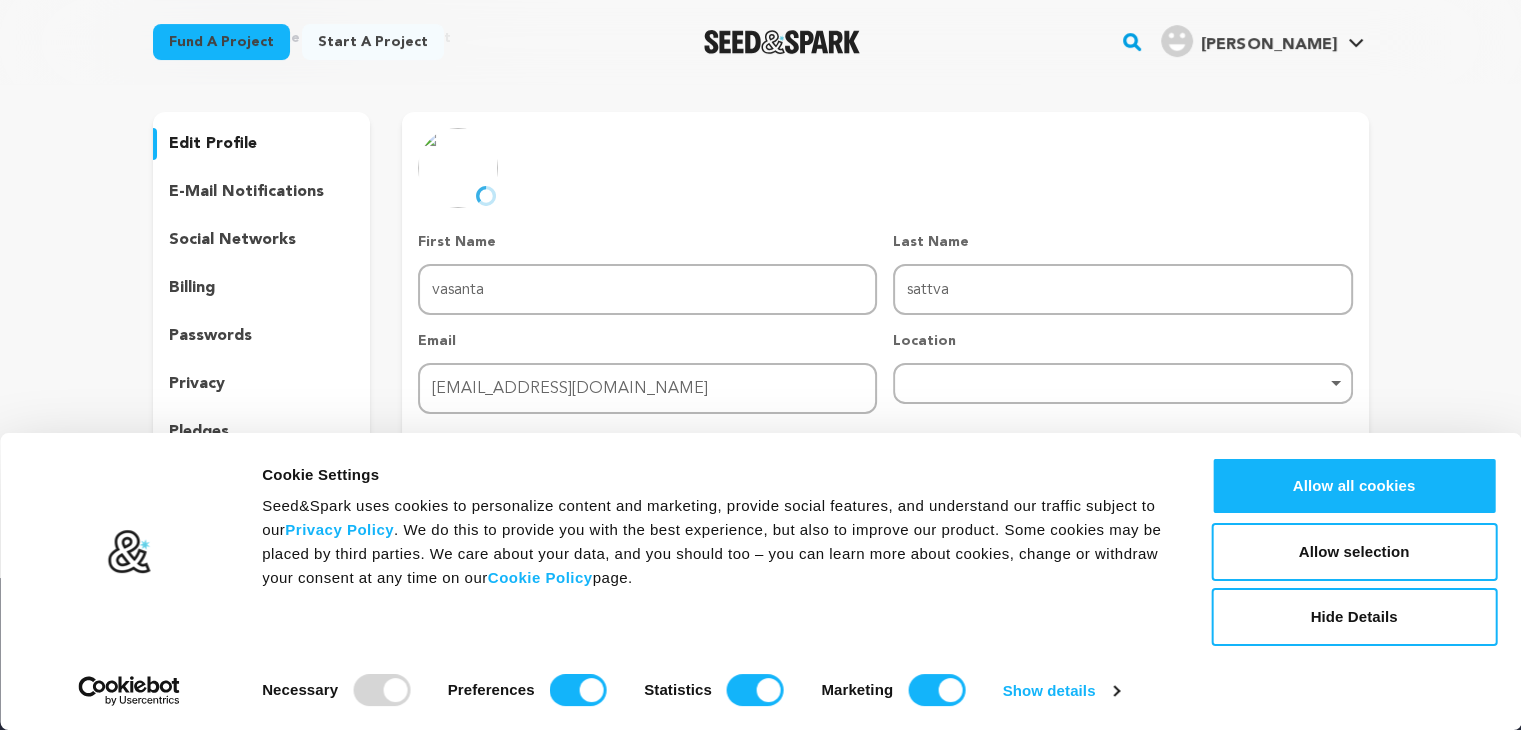 scroll, scrollTop: 100, scrollLeft: 0, axis: vertical 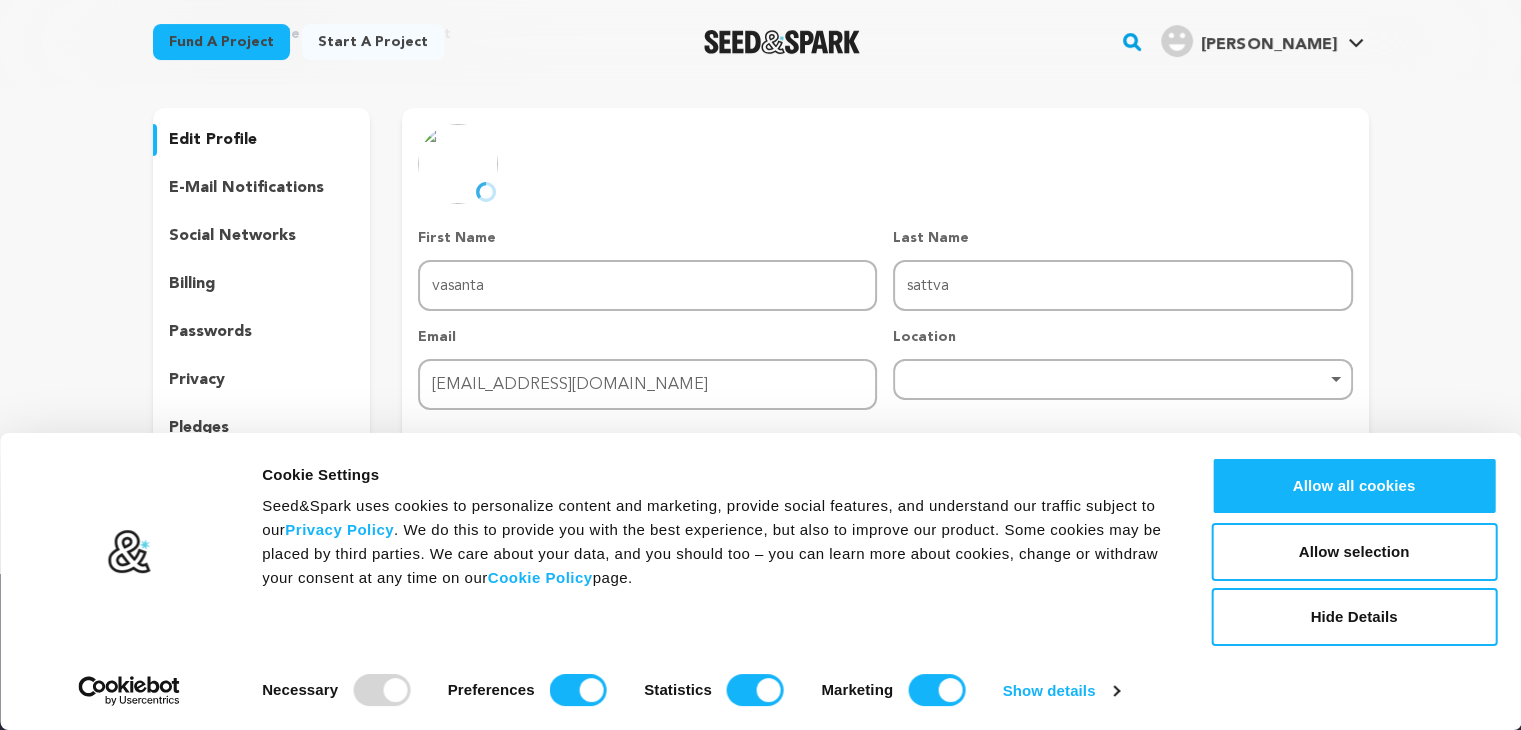 type 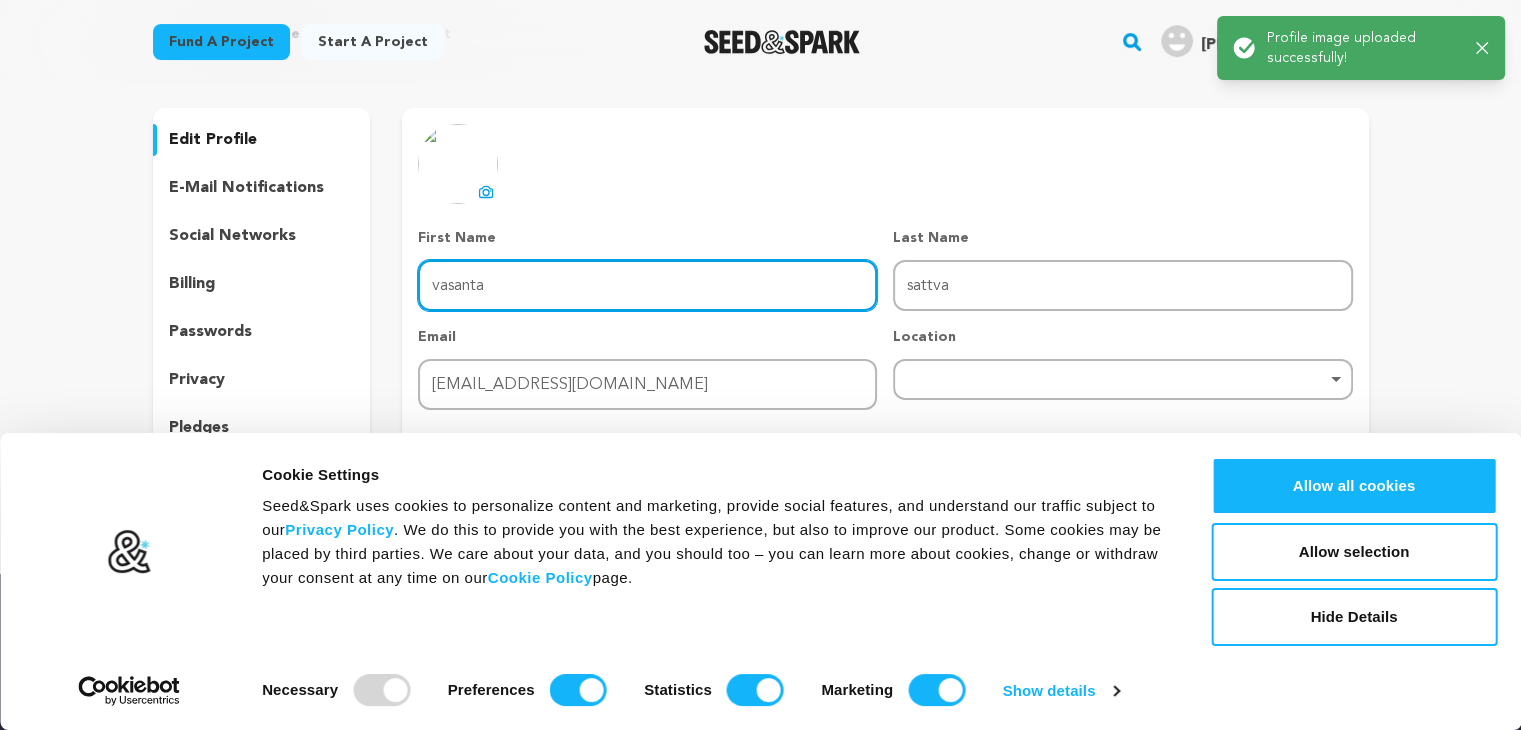 click on "vasanta" at bounding box center [647, 285] 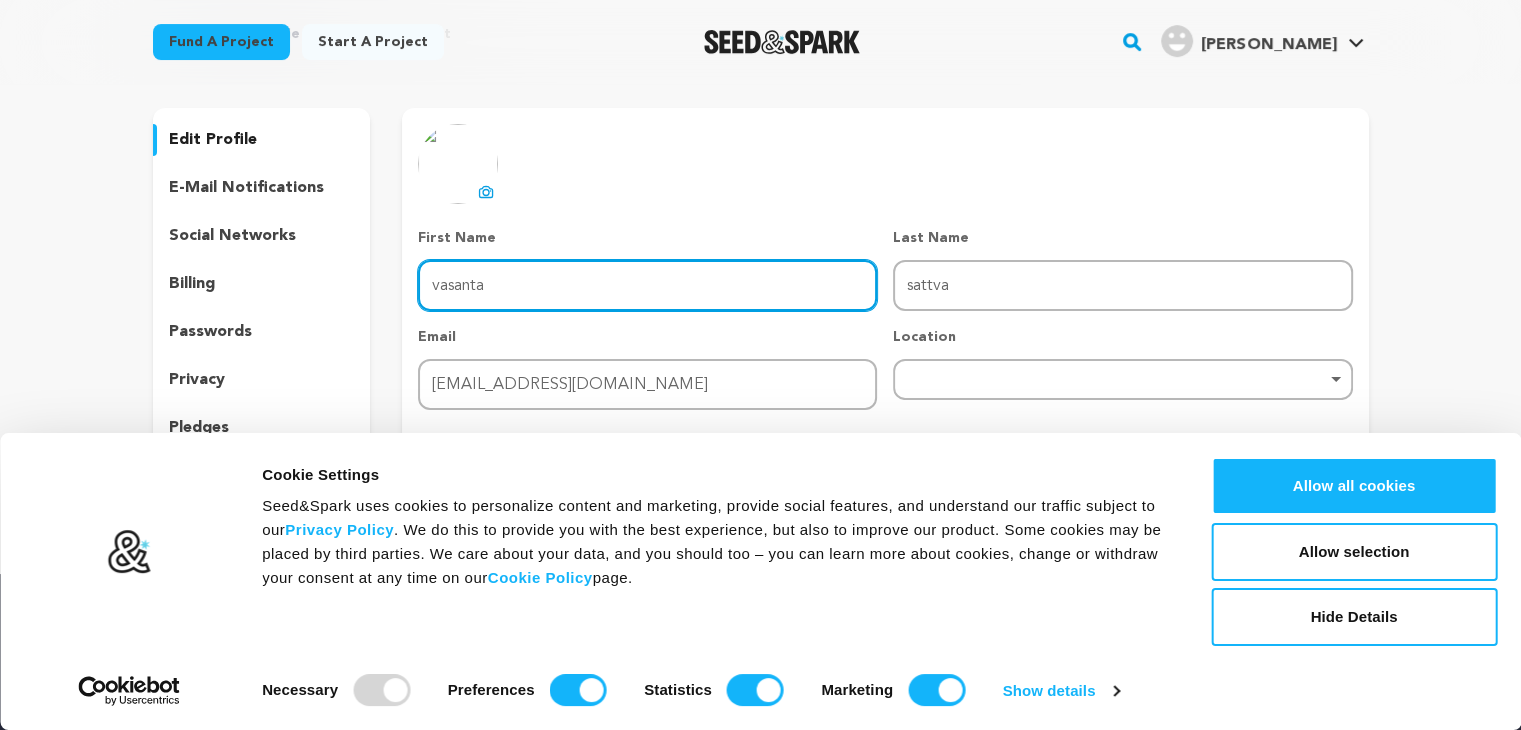 paste on "https://www.sattvavasanta.ind.in/" 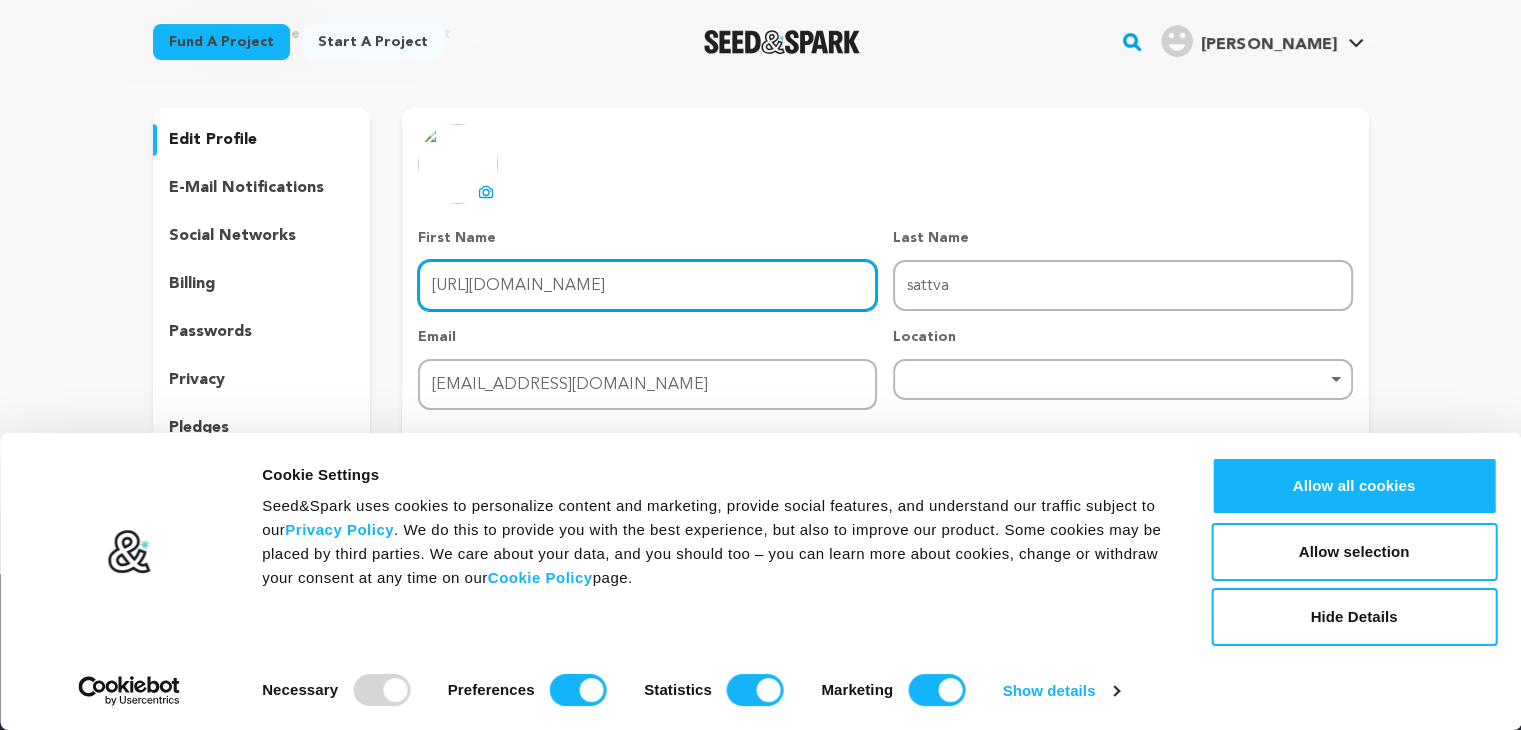 type on "https://www.sattvavasanta.ind.in/" 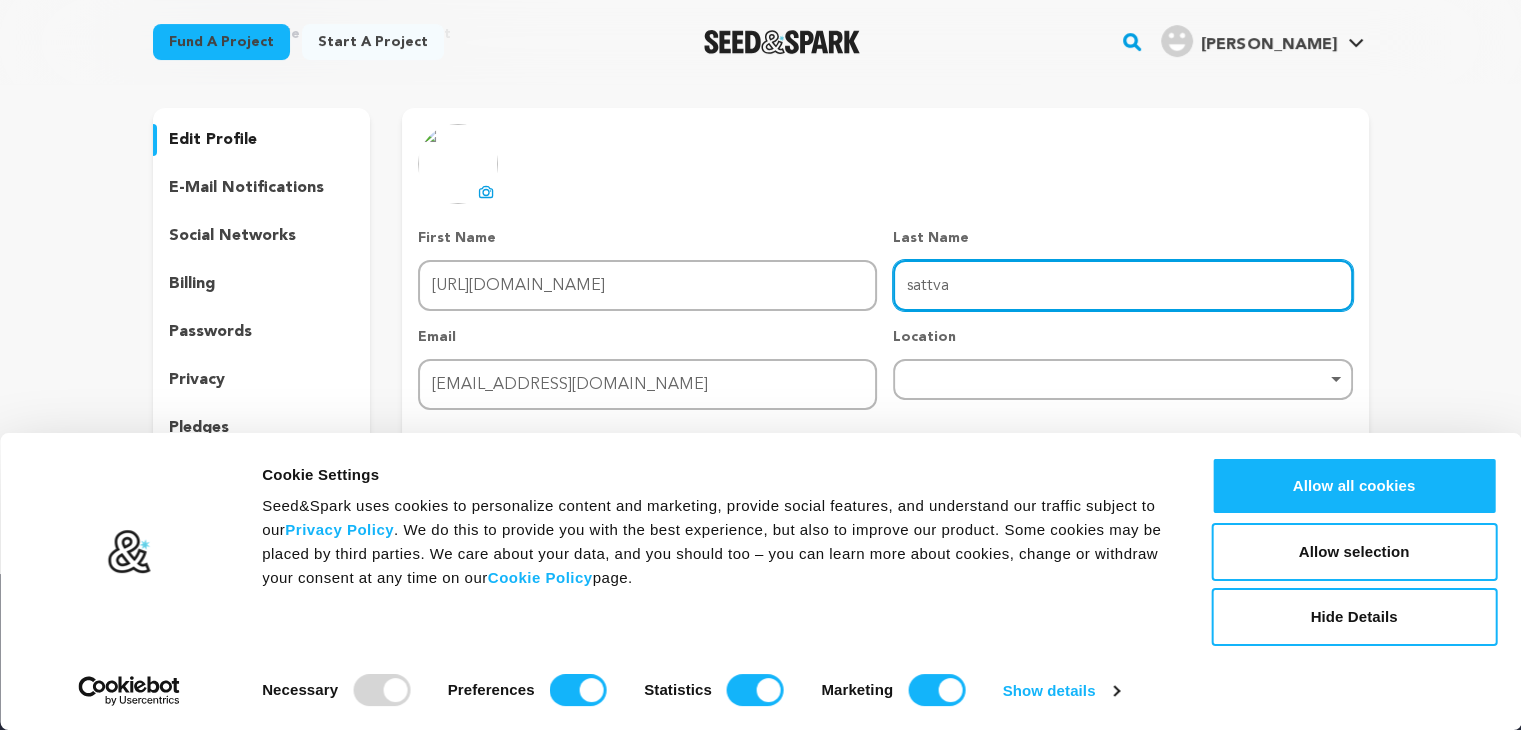 drag, startPoint x: 980, startPoint y: 288, endPoint x: 816, endPoint y: 298, distance: 164.3046 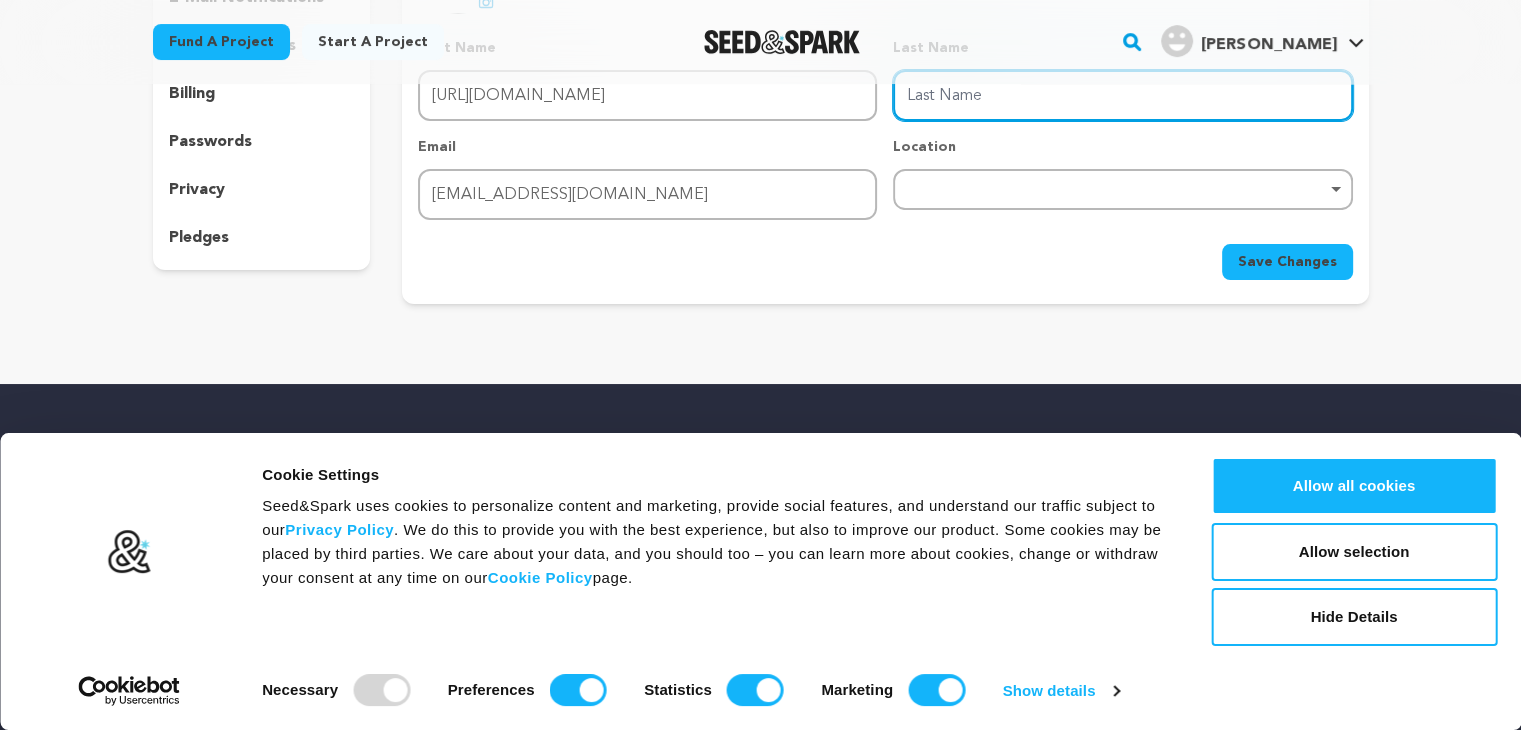 scroll, scrollTop: 300, scrollLeft: 0, axis: vertical 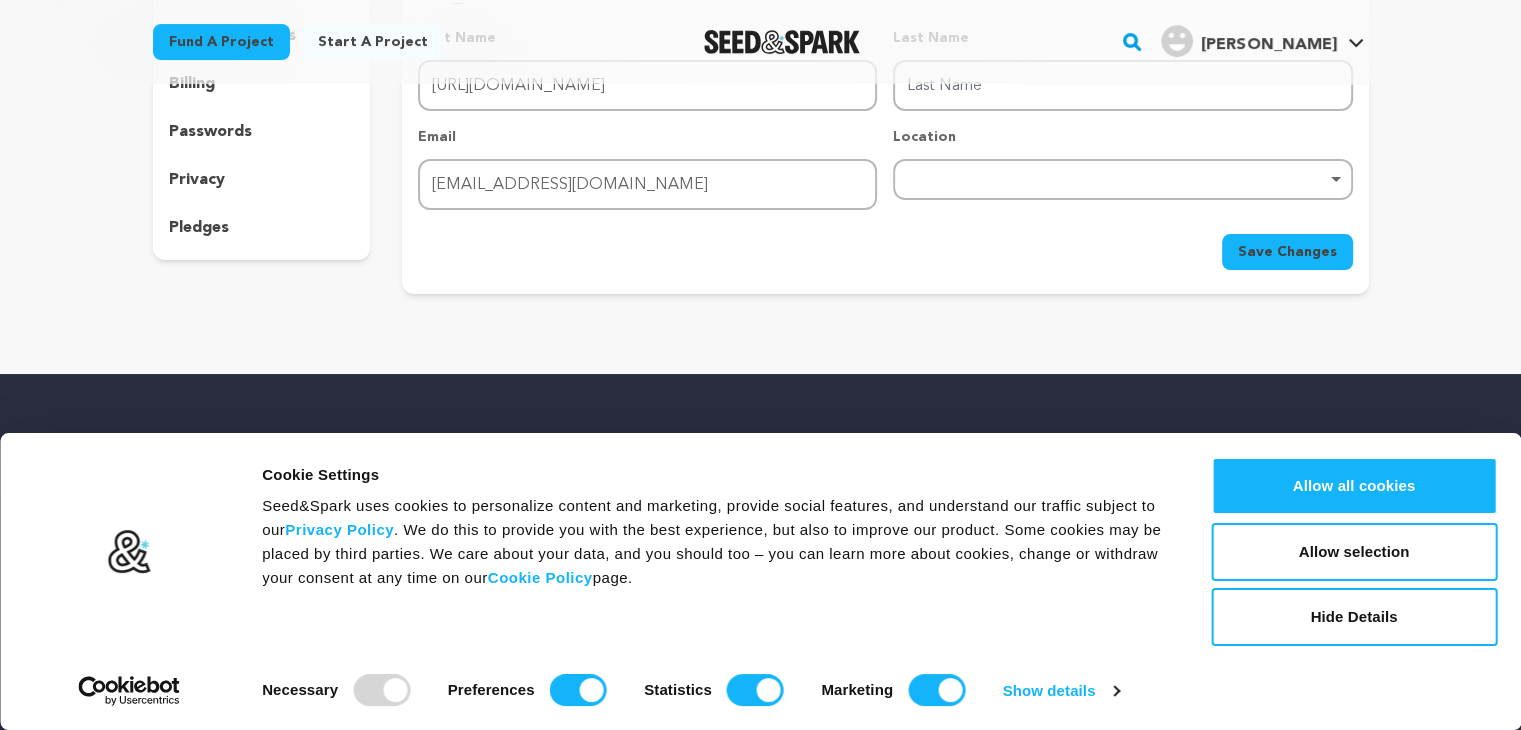 click on "Save Changes" at bounding box center [1287, 252] 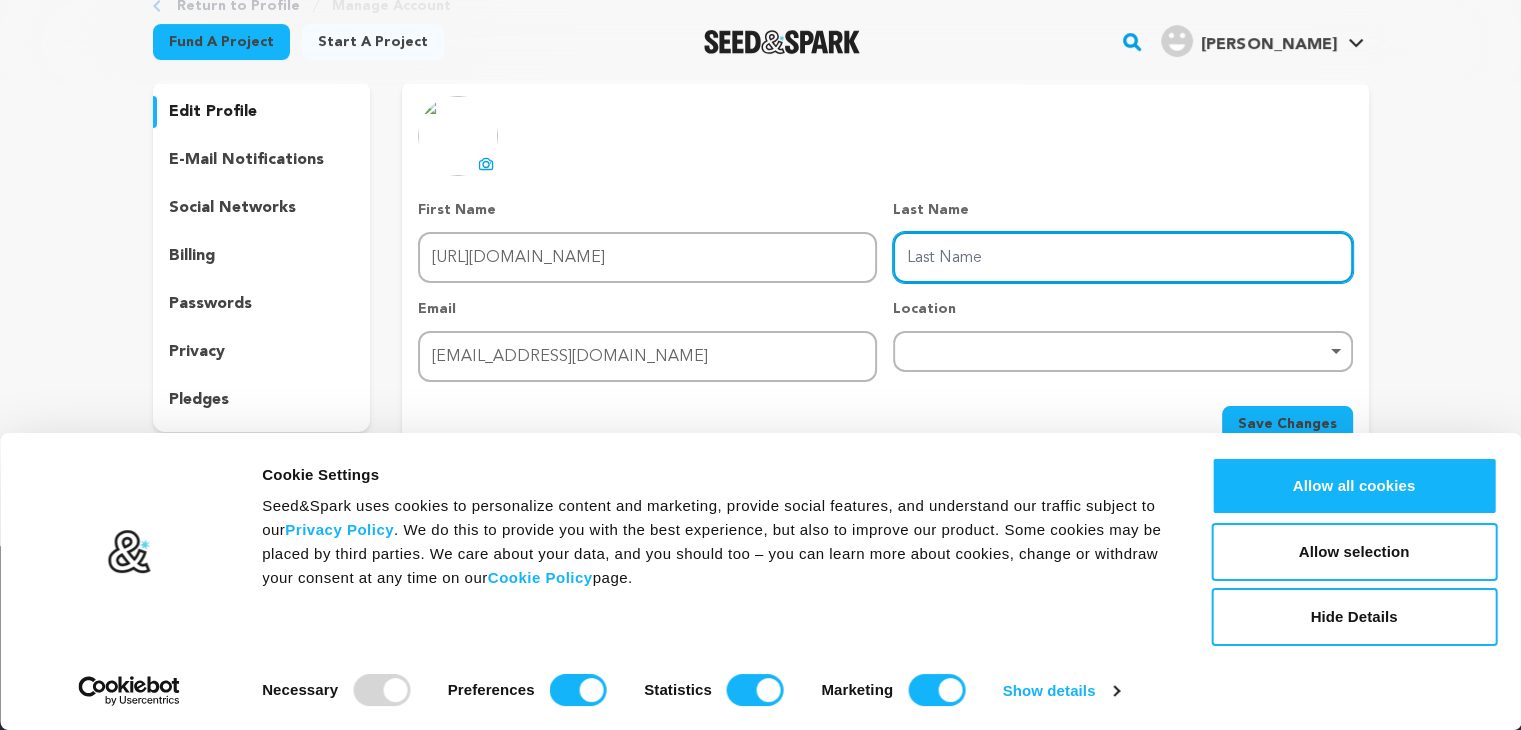 scroll, scrollTop: 100, scrollLeft: 0, axis: vertical 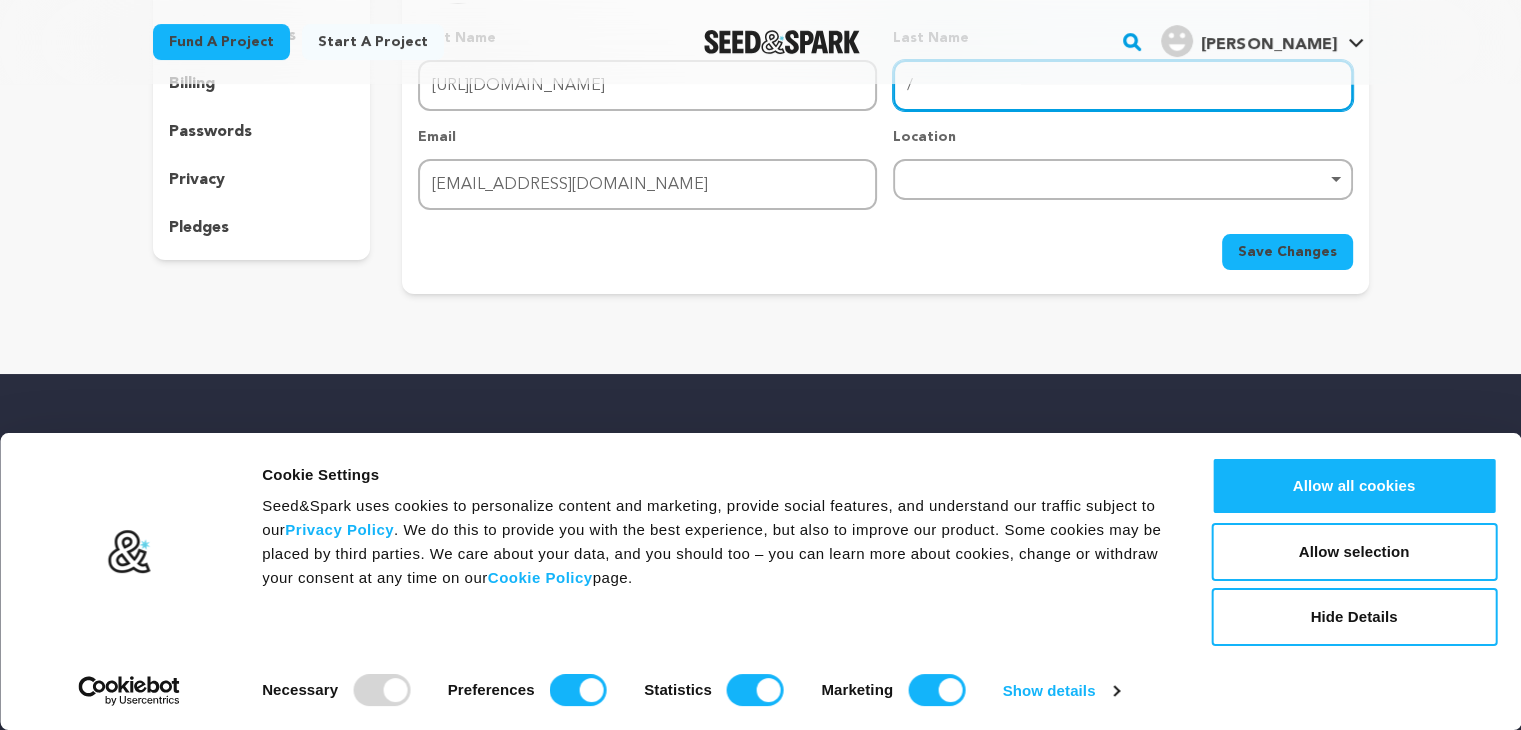 type on "/" 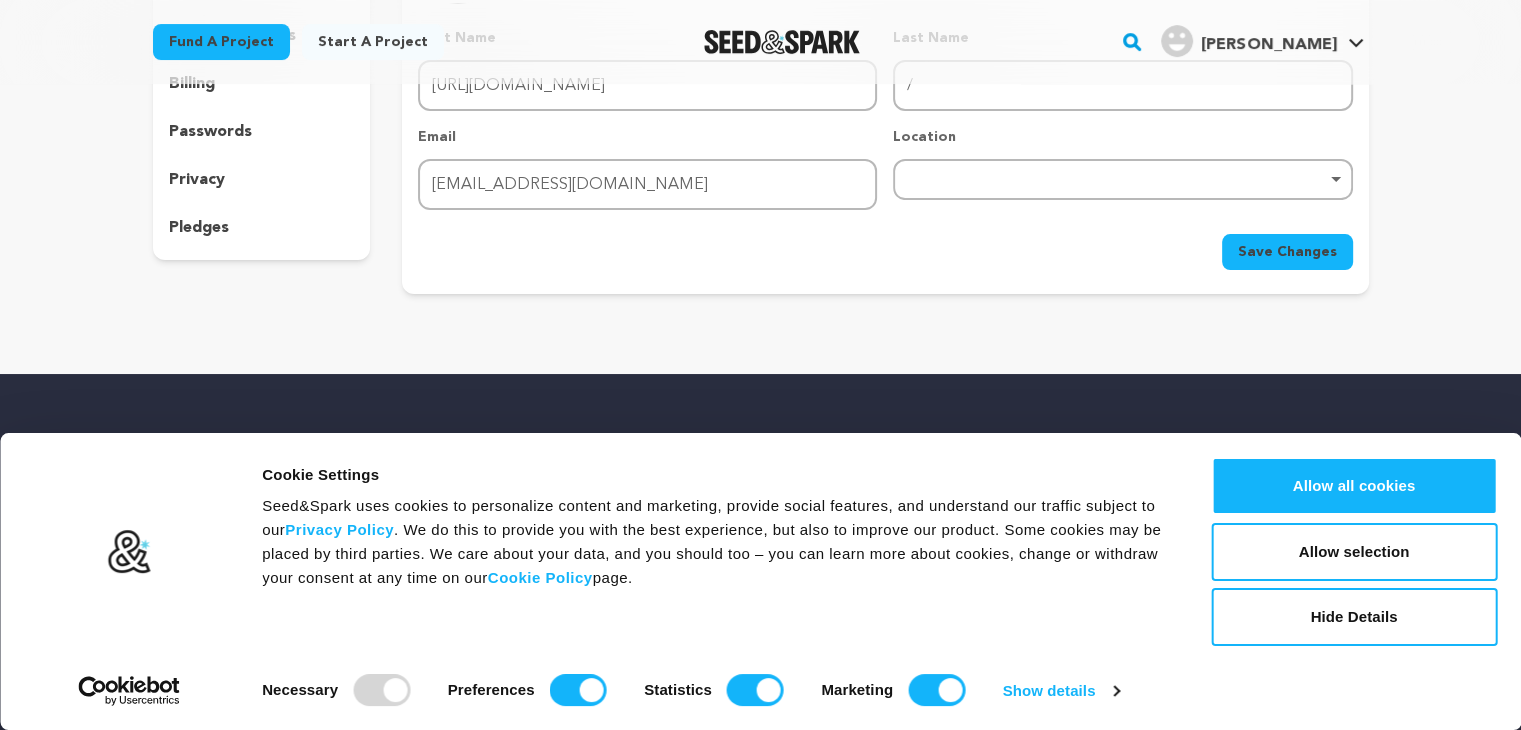 click on "Save Changes" at bounding box center [1287, 252] 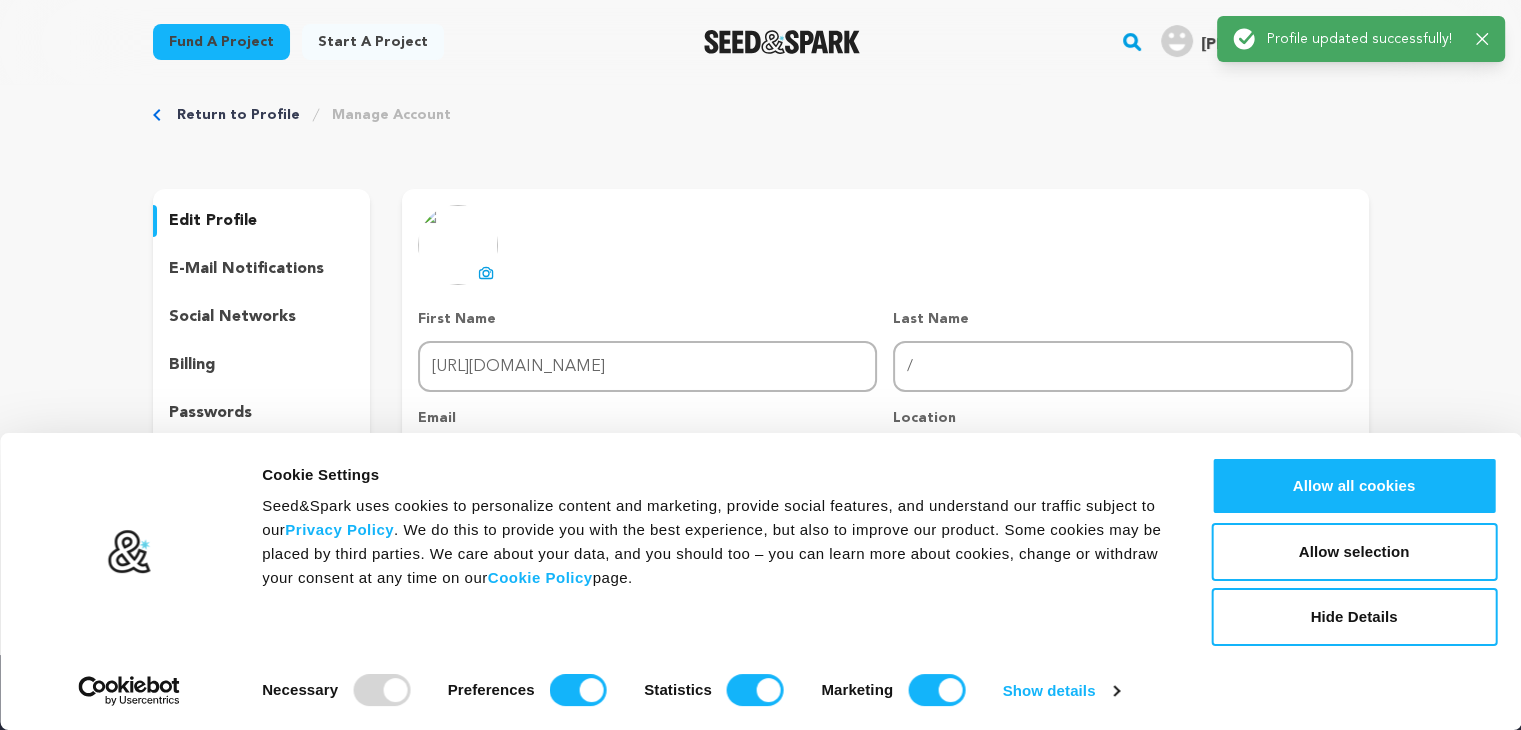 scroll, scrollTop: 0, scrollLeft: 0, axis: both 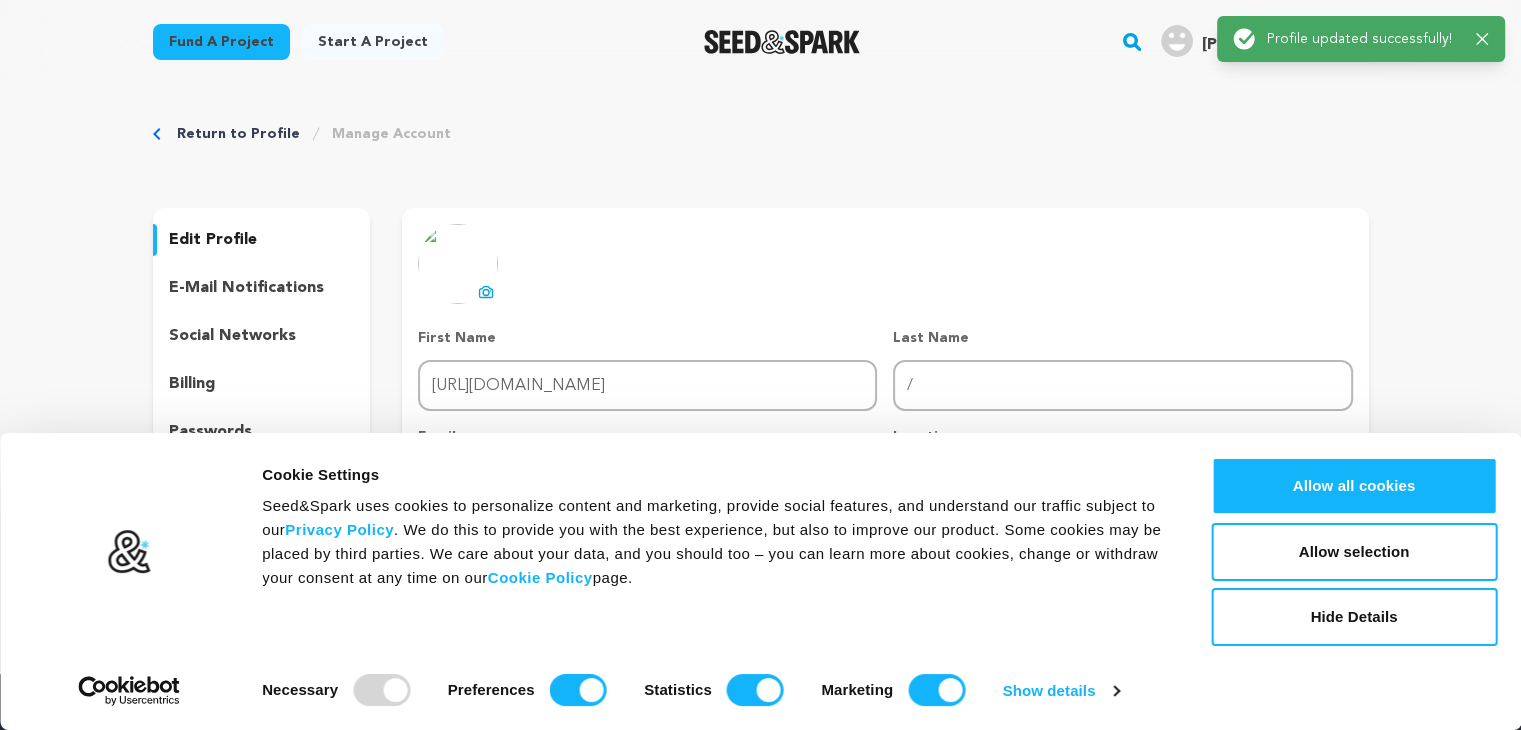 click on "Return to Profile
Manage Account
edit profile
e-mail notifications
social networks
billing
passwords
privacy" at bounding box center (761, 363) 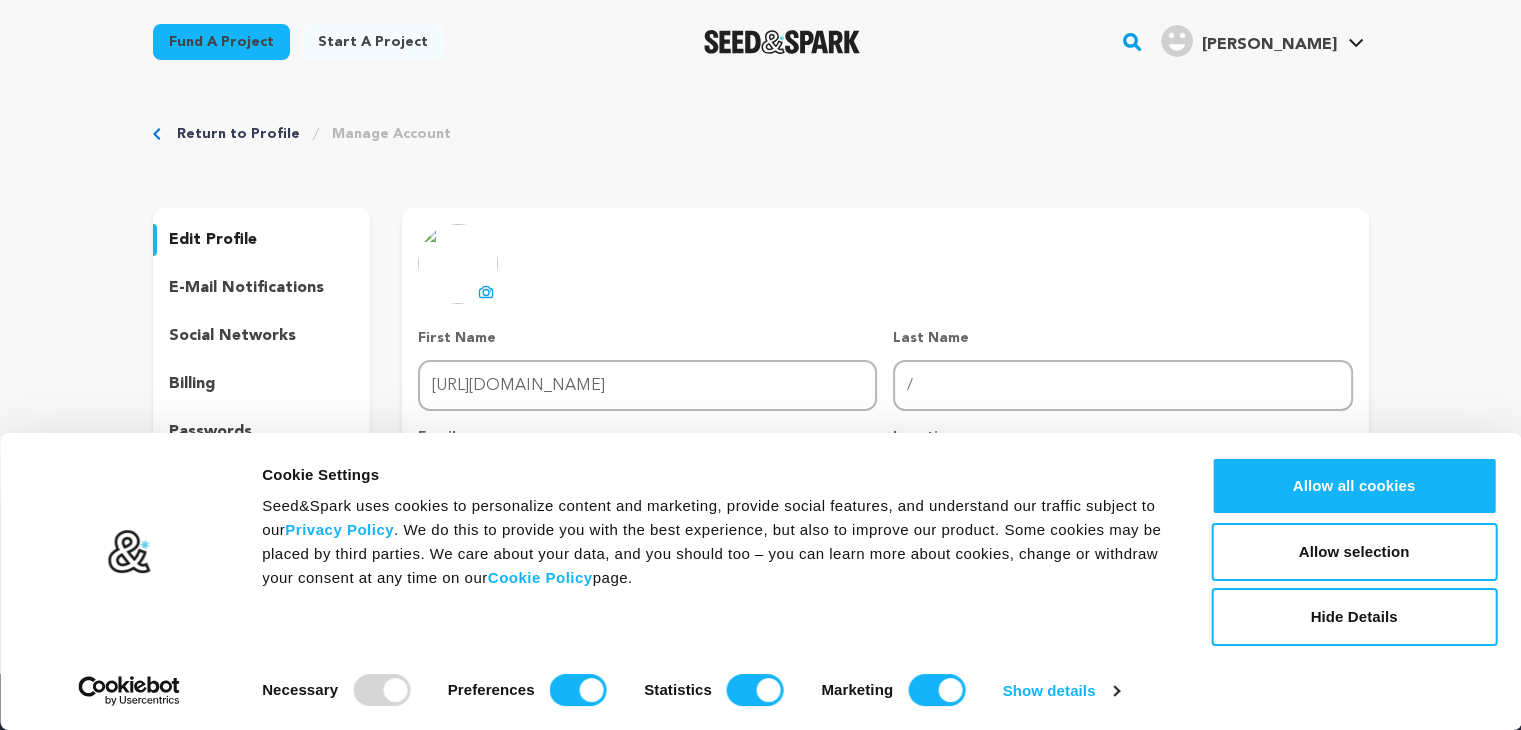 click on "vasanta s." at bounding box center (1248, 41) 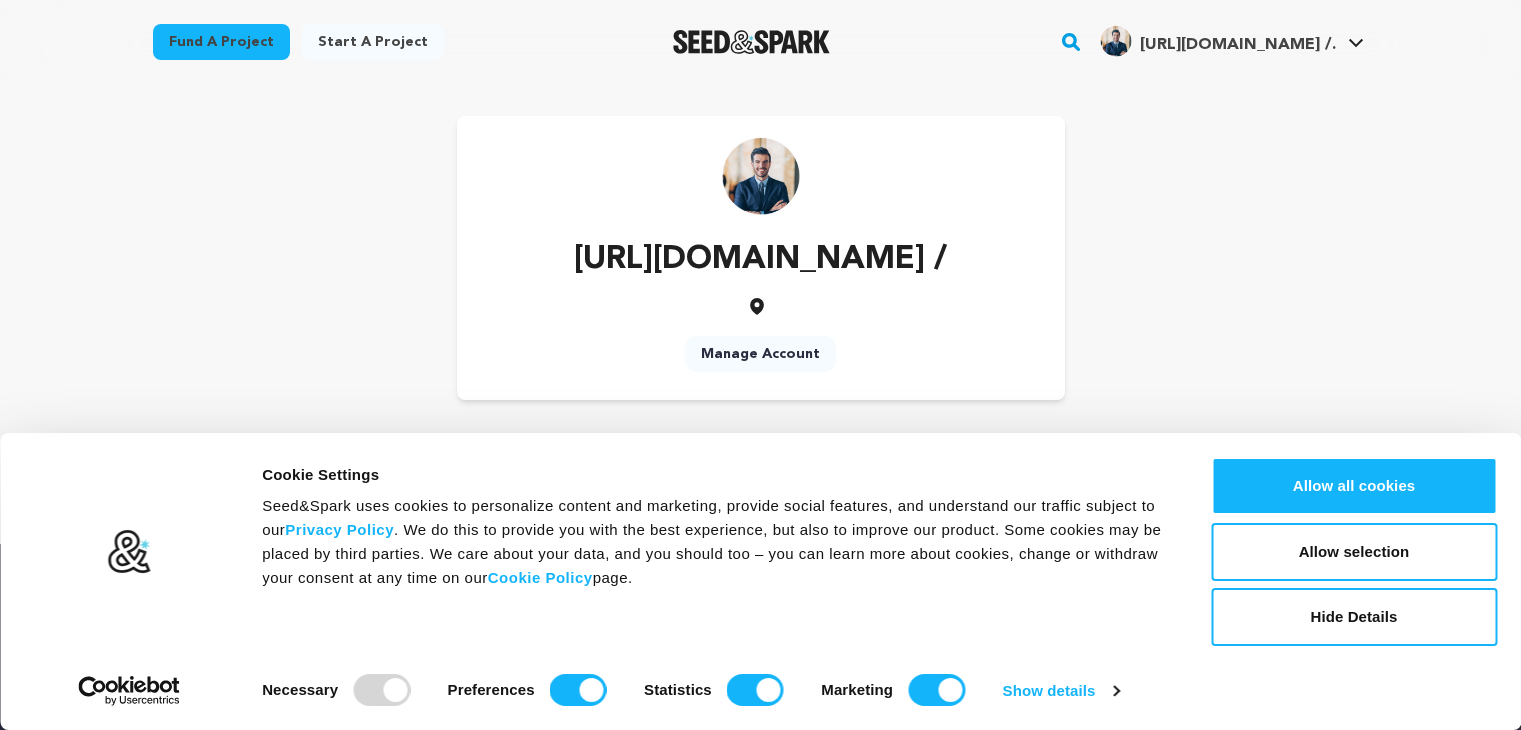 scroll, scrollTop: 0, scrollLeft: 0, axis: both 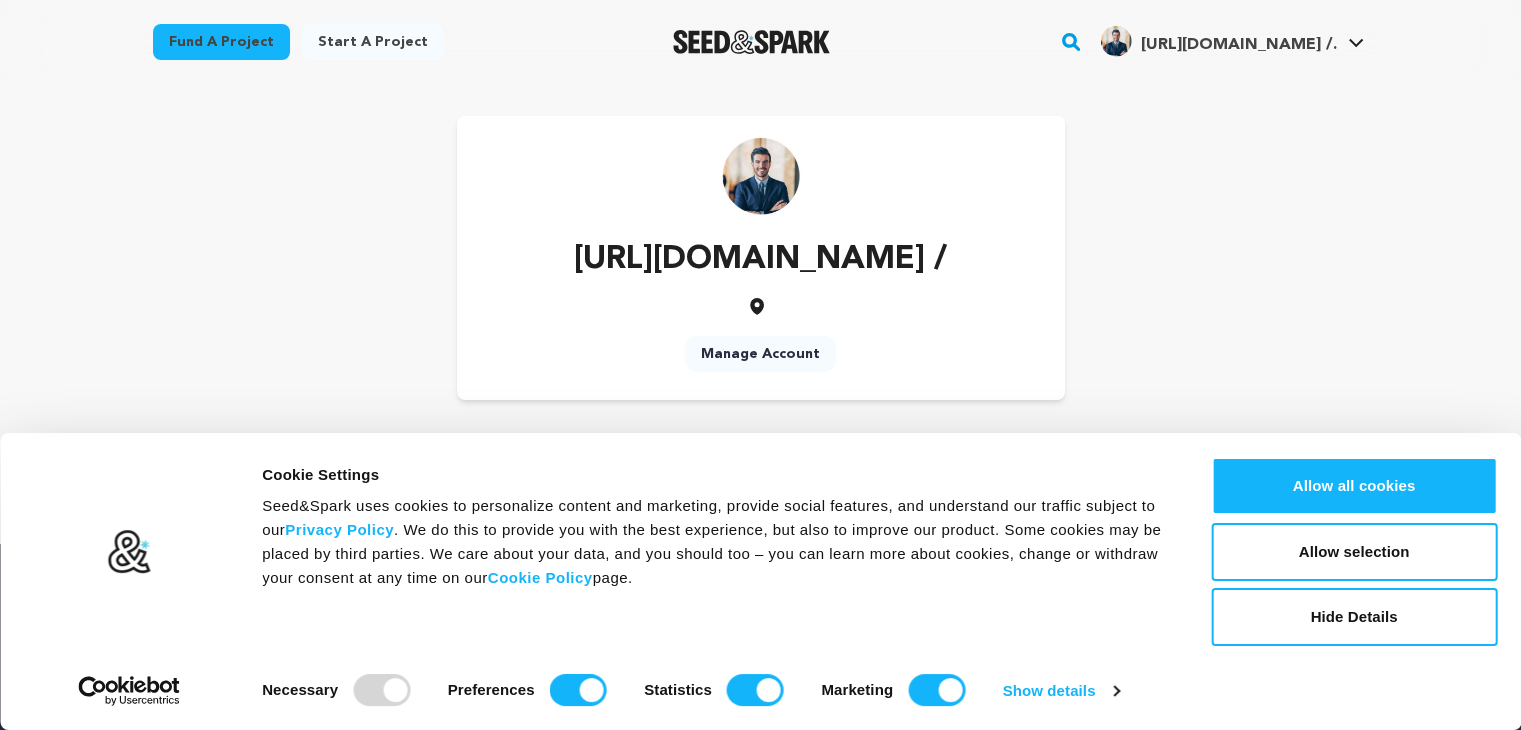 click on "[URL][DOMAIN_NAME] /" at bounding box center [760, 260] 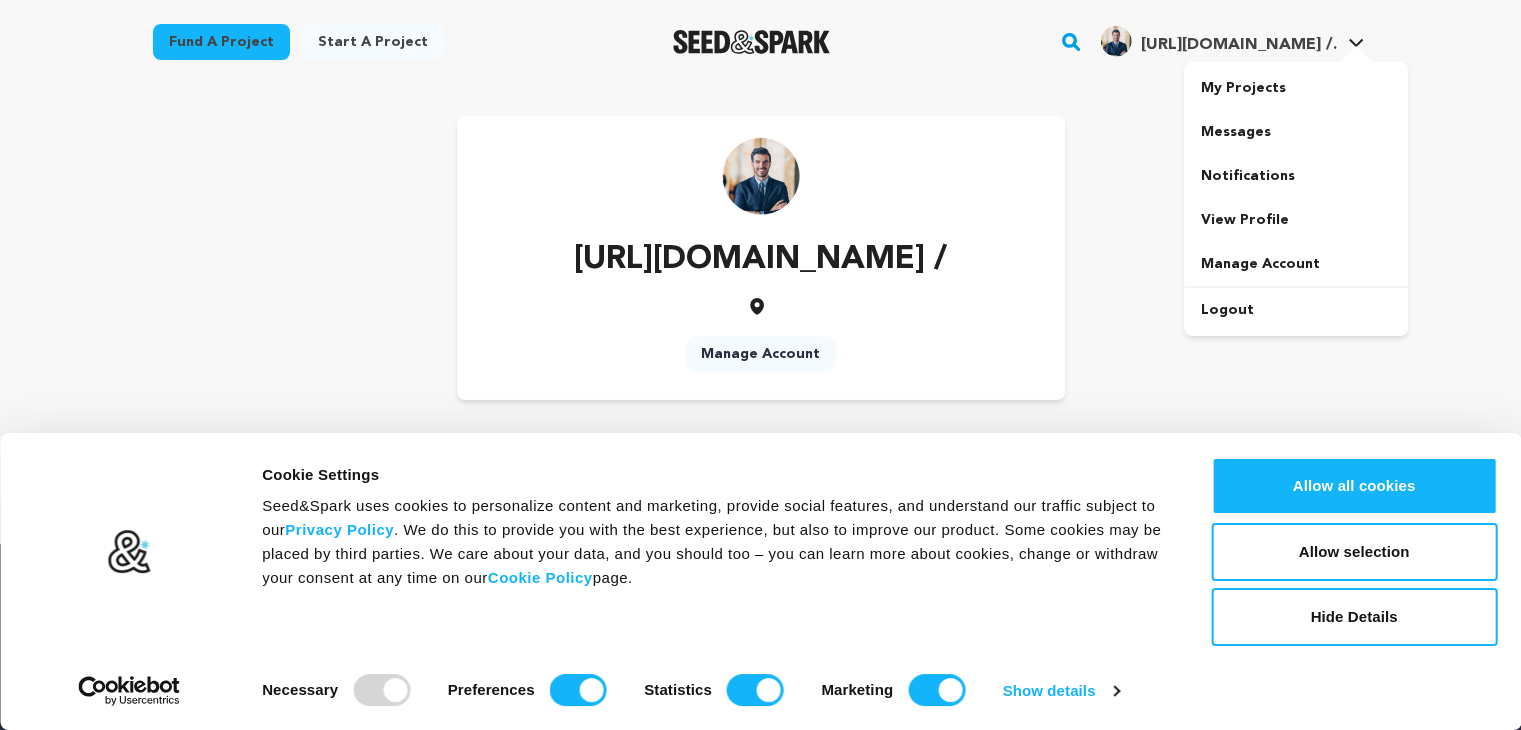 click on "[URL][DOMAIN_NAME] /.
[URL][DOMAIN_NAME] /." at bounding box center (1232, 39) 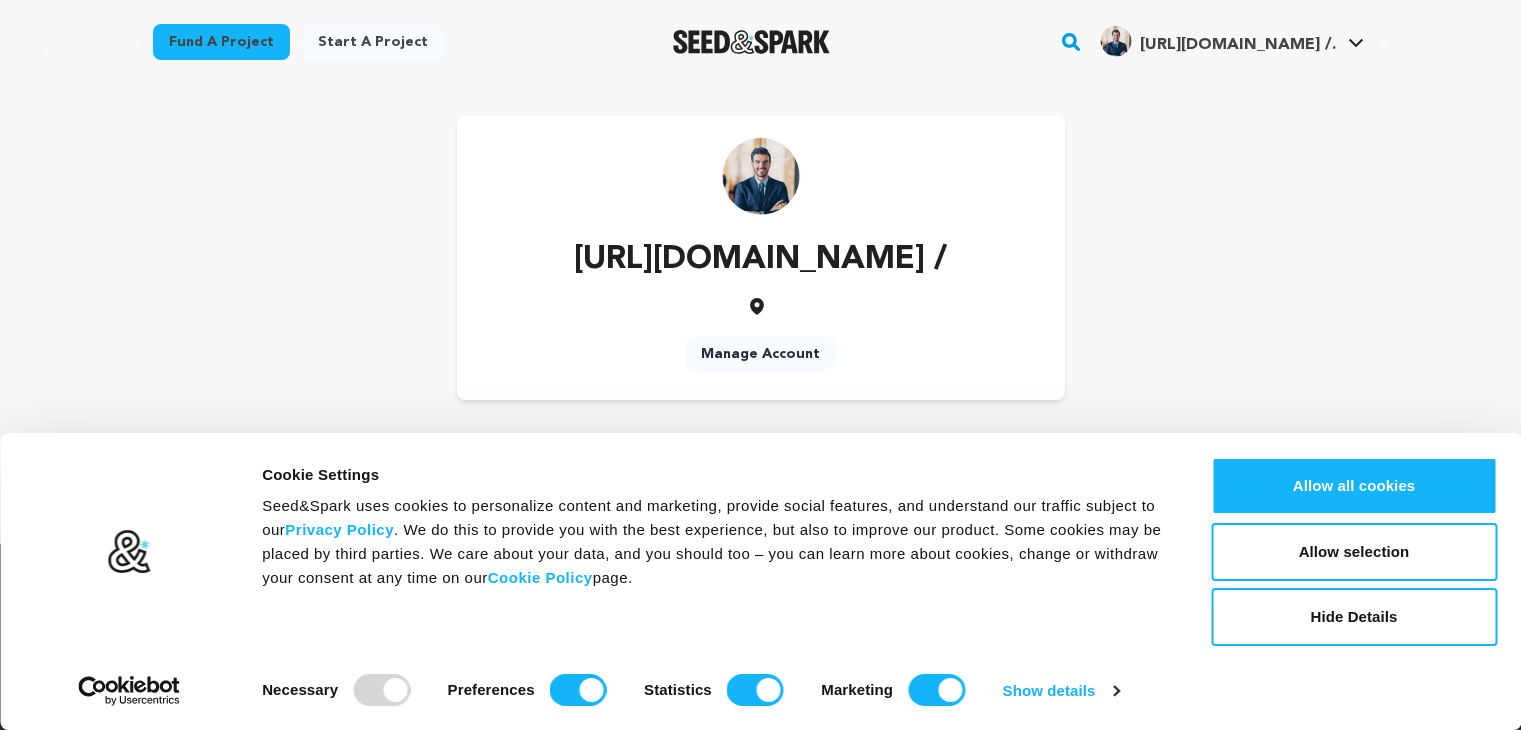 scroll, scrollTop: 0, scrollLeft: 0, axis: both 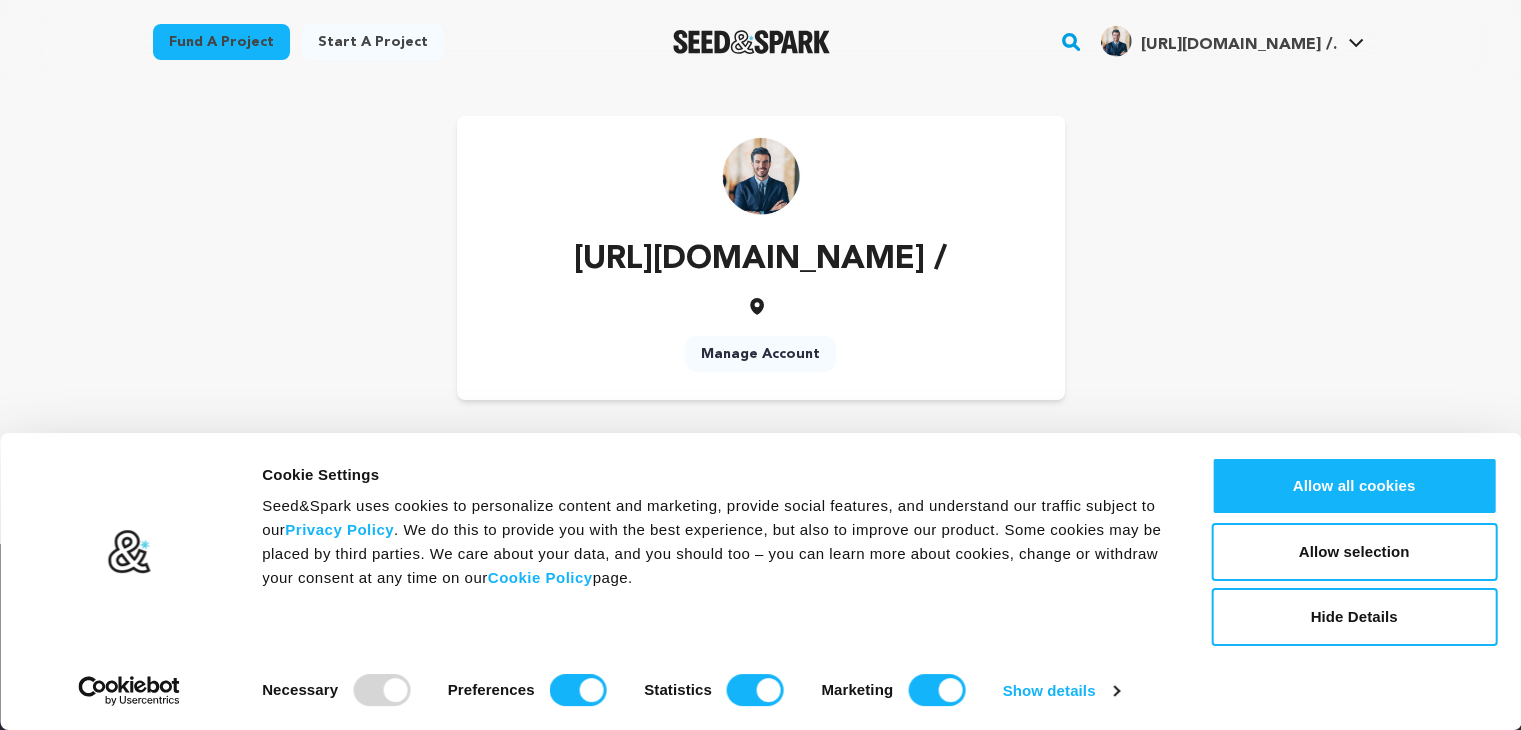 click on "Manage Account" at bounding box center (760, 354) 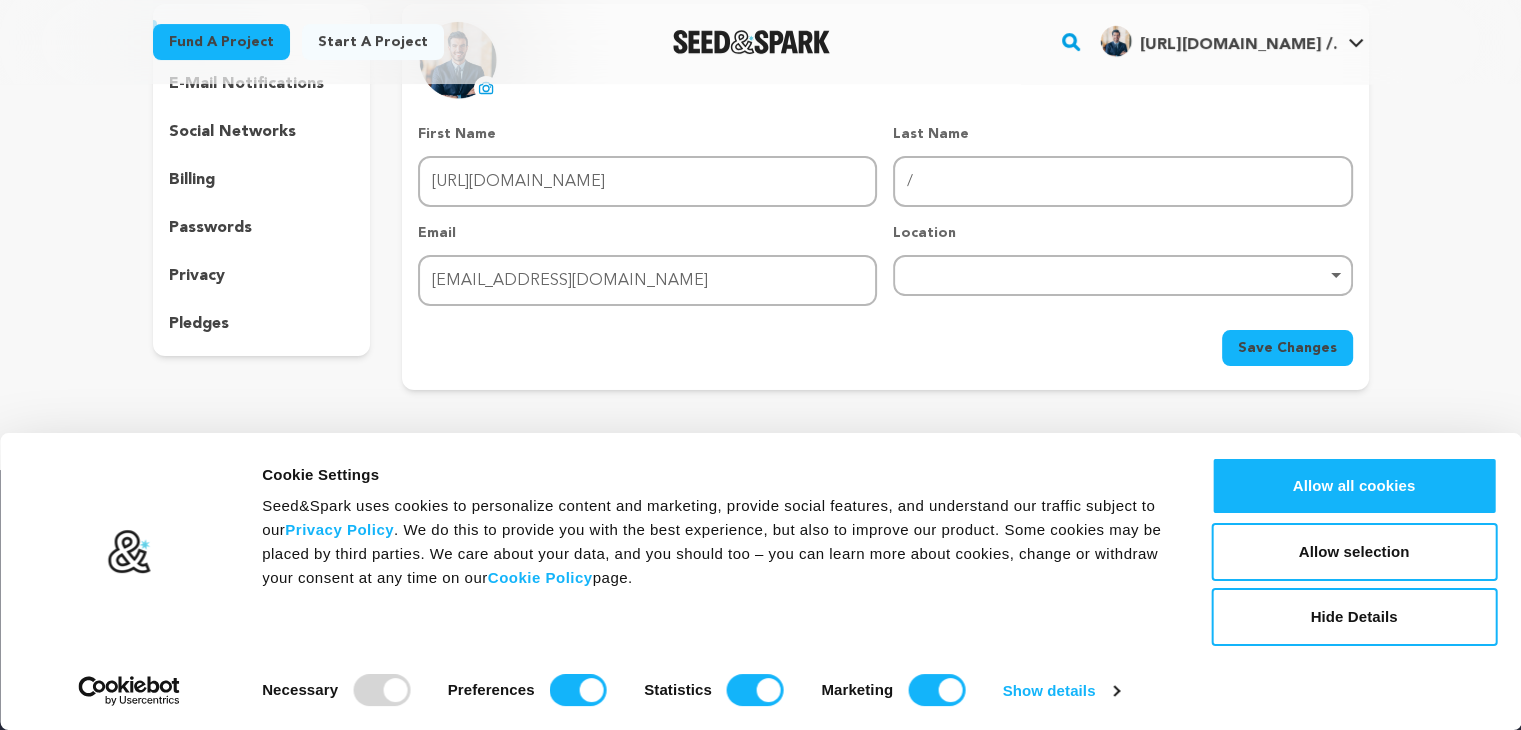 scroll, scrollTop: 200, scrollLeft: 0, axis: vertical 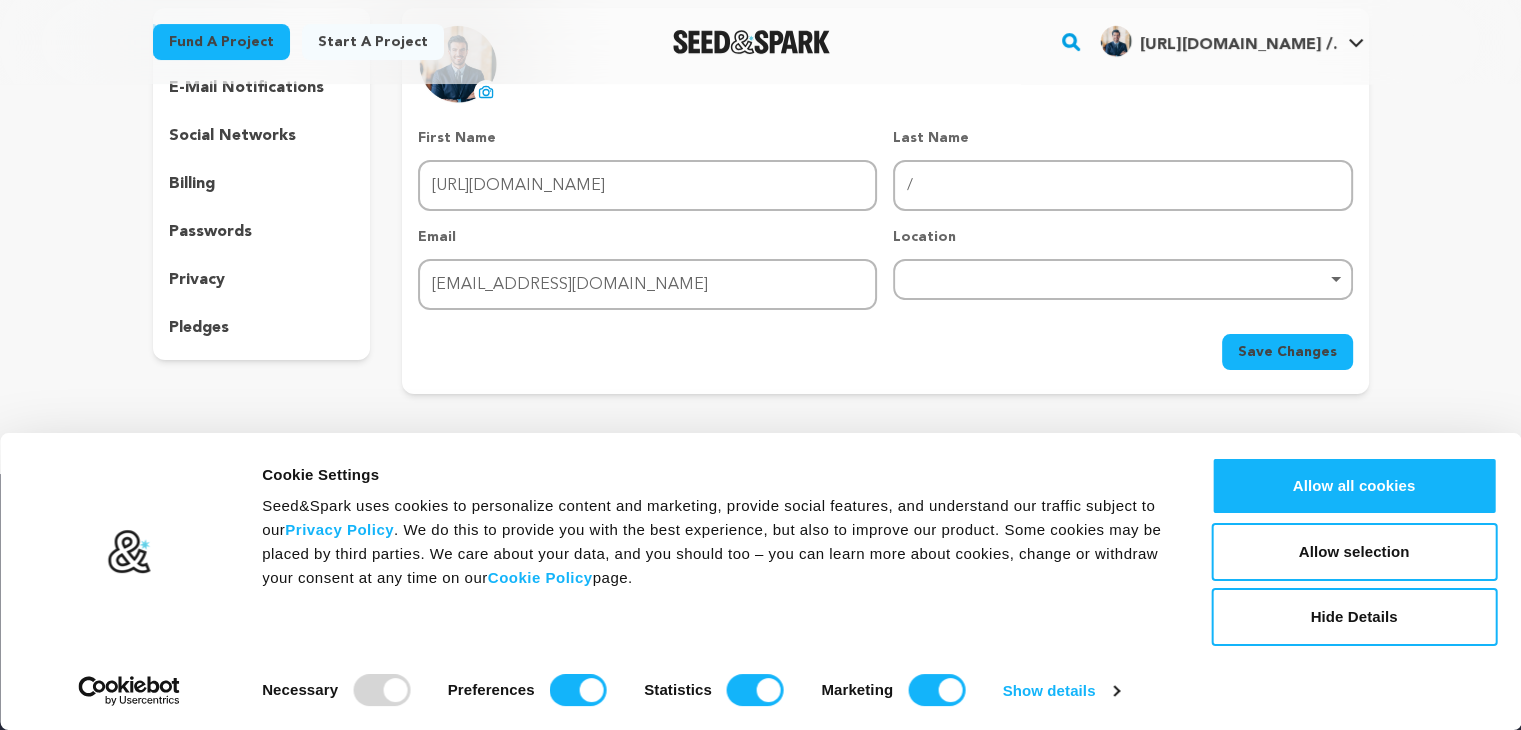 click on "social networks" at bounding box center [262, 136] 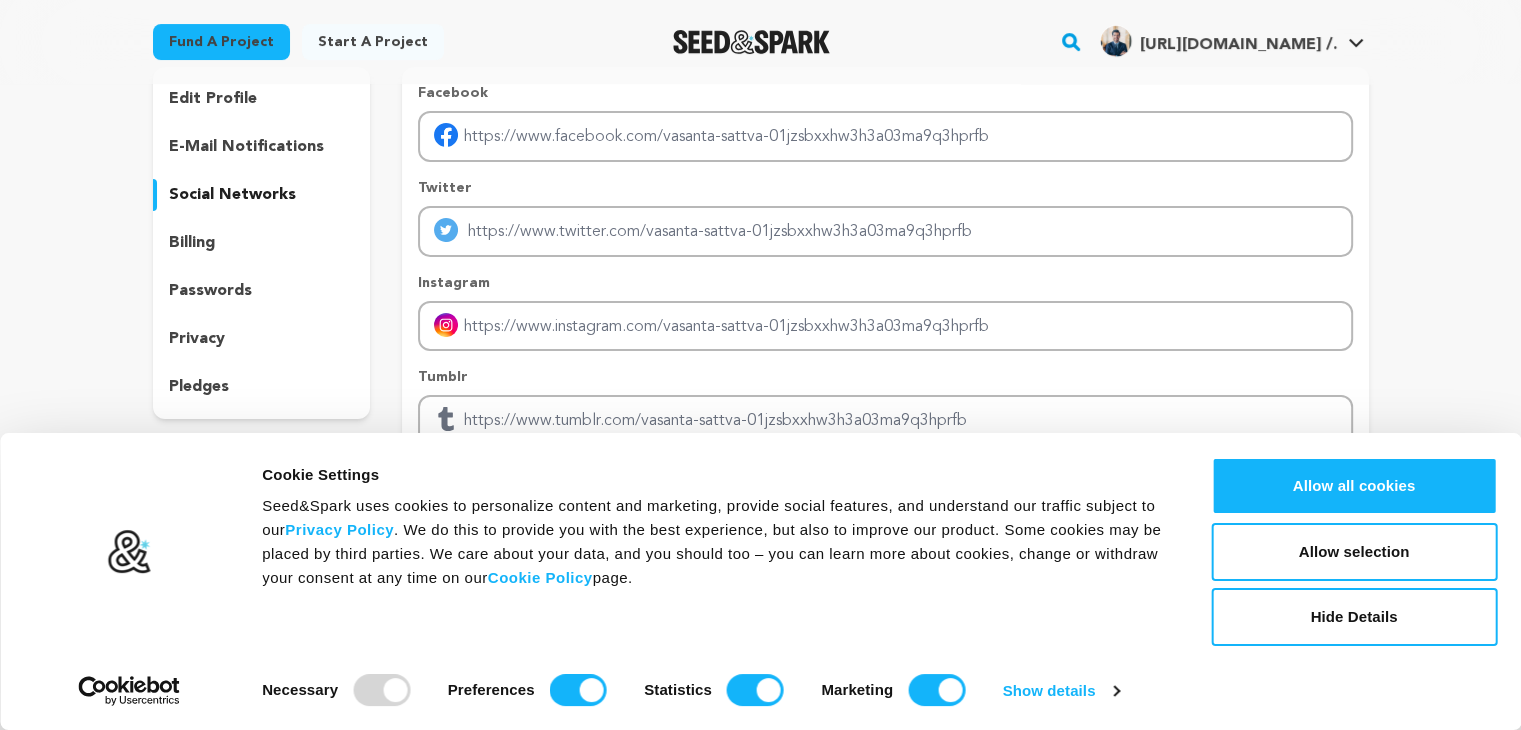 scroll, scrollTop: 0, scrollLeft: 0, axis: both 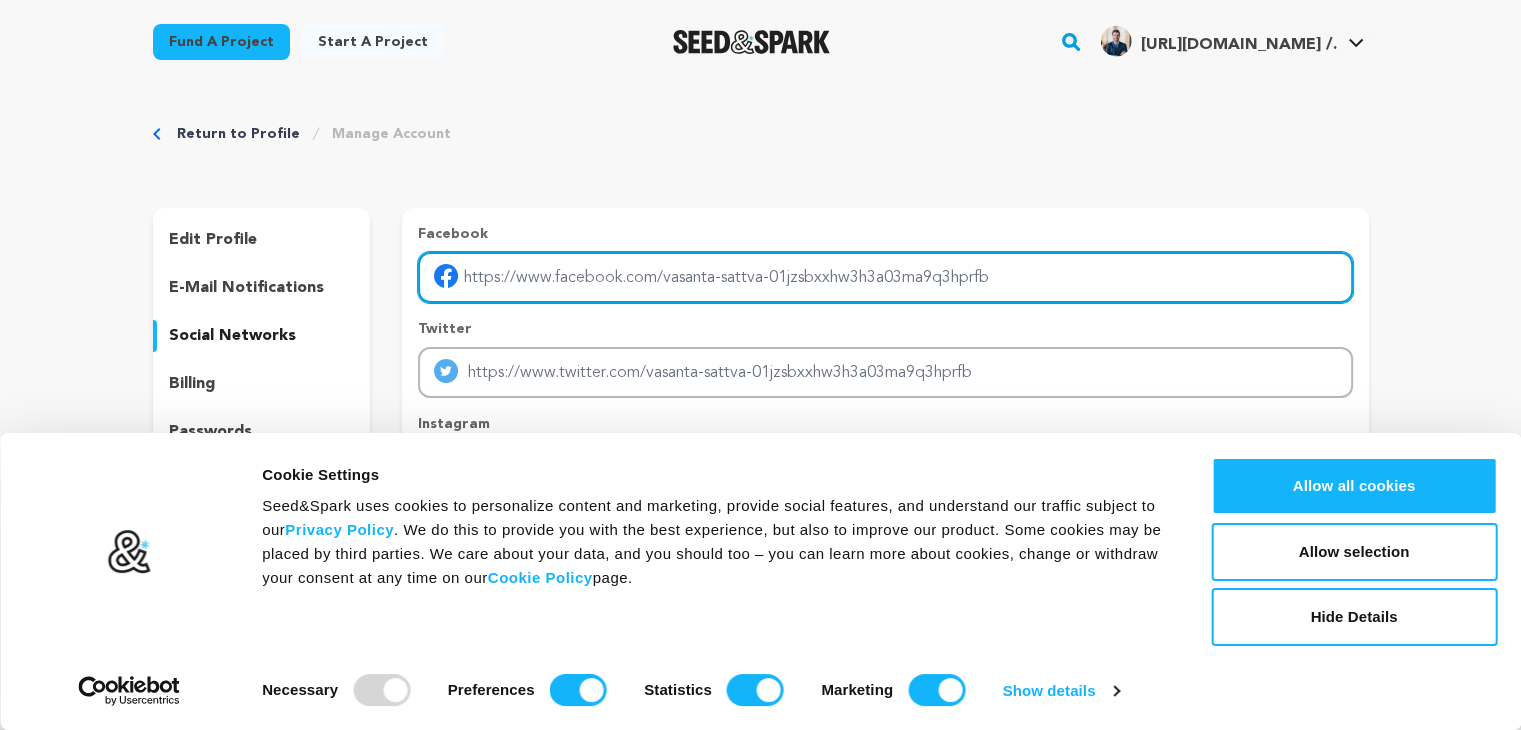 click at bounding box center [885, 277] 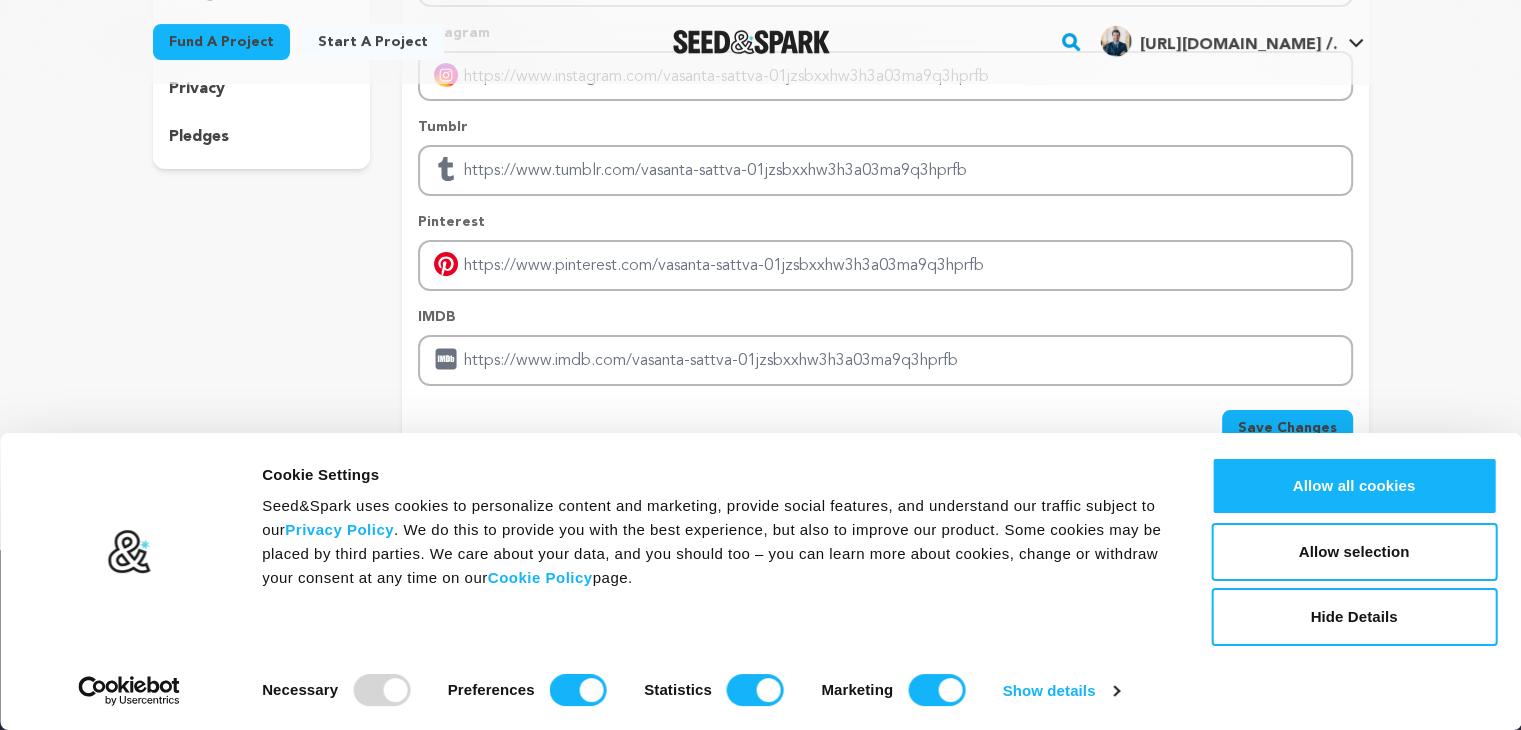 scroll, scrollTop: 400, scrollLeft: 0, axis: vertical 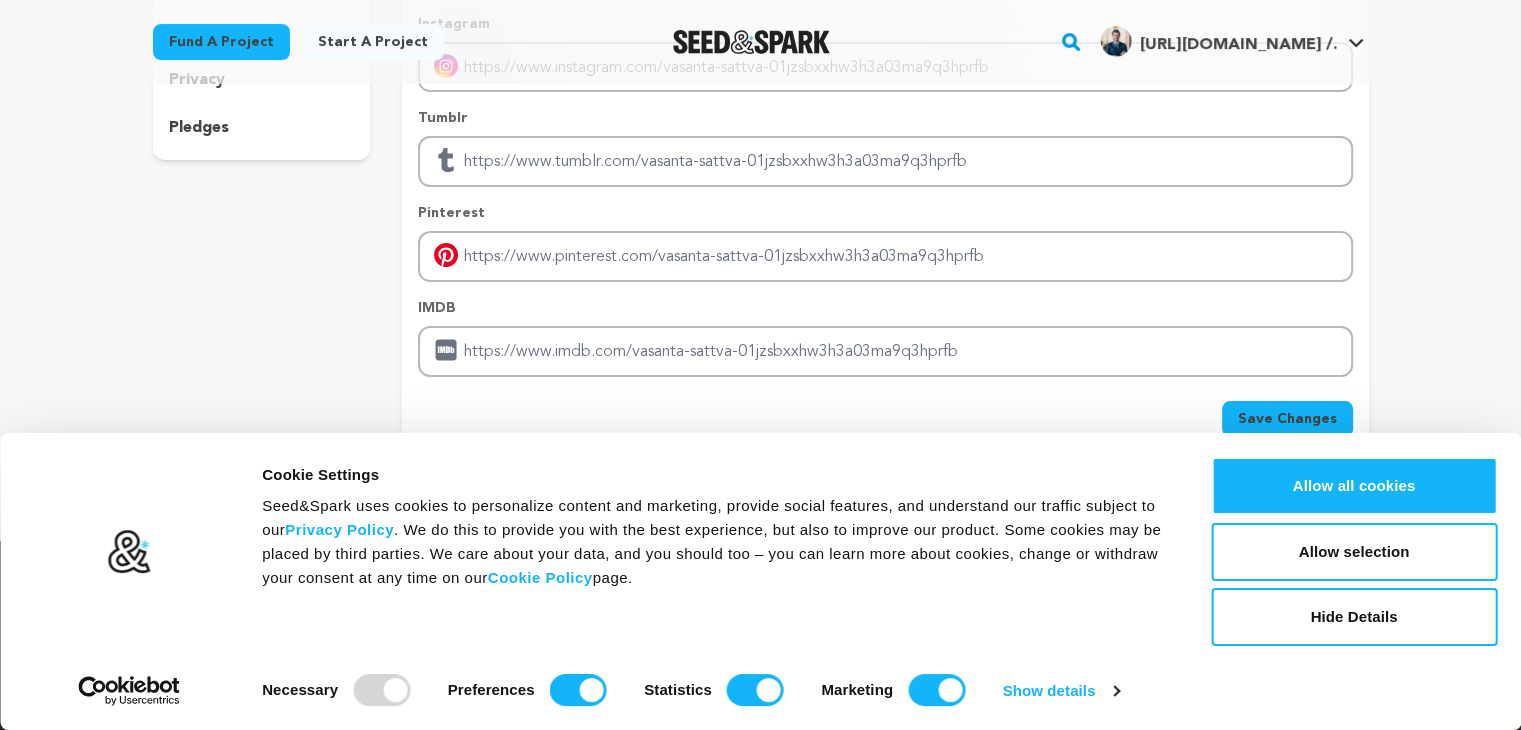 type on "https://www.sattvavasanta.ind.in/" 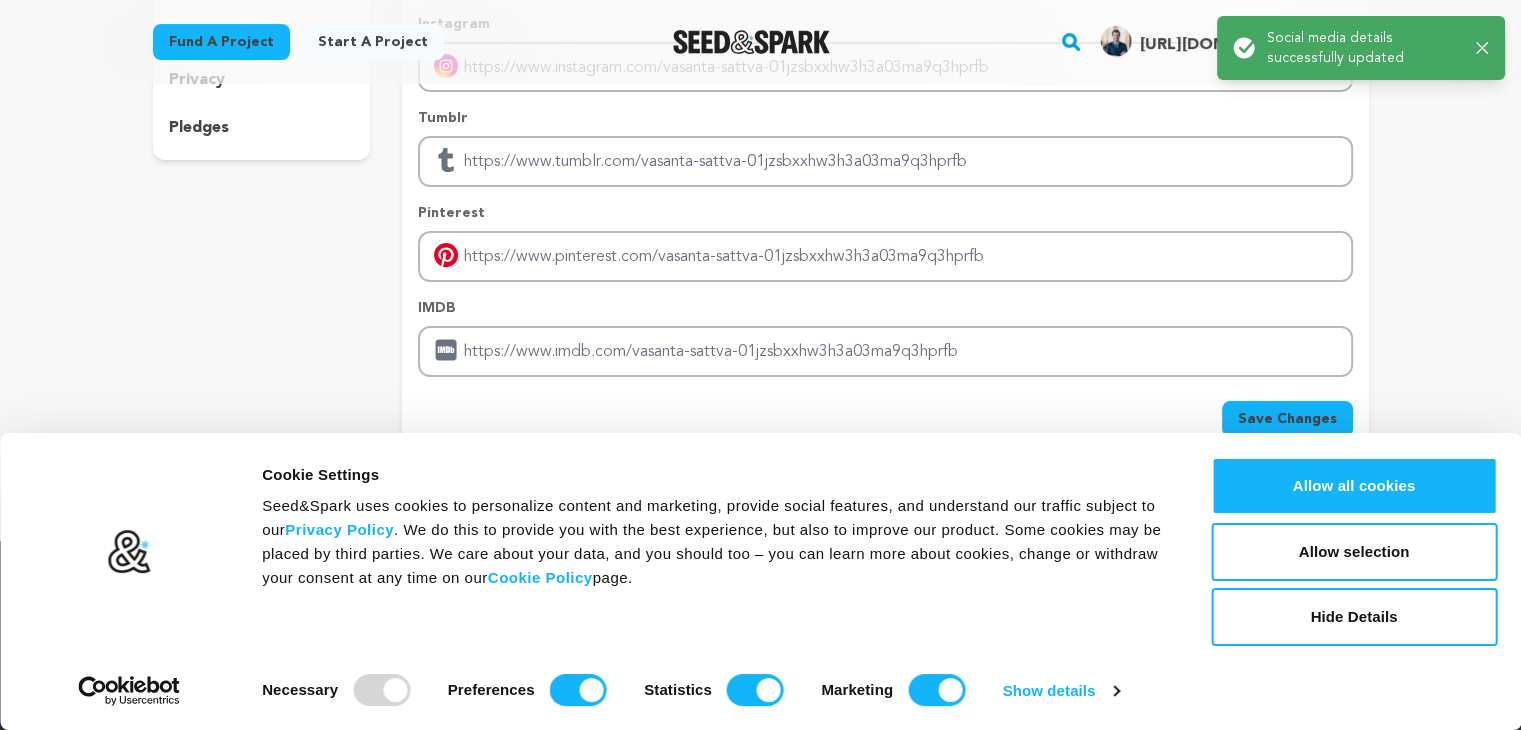 click 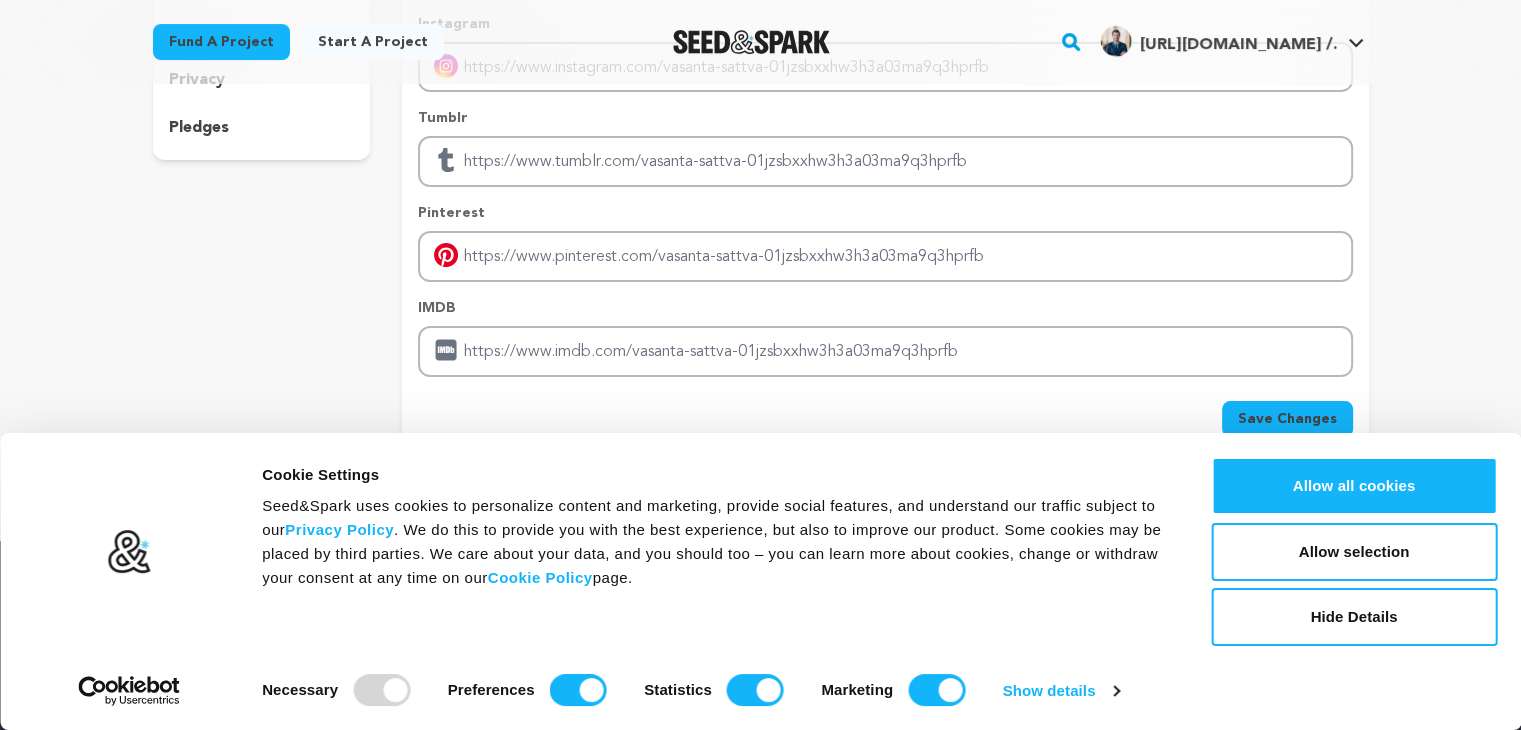 click on "https://www.sattvavasanta.ind.in/ /.
https://www.sattvavasanta.ind.in/ /." at bounding box center (1232, 39) 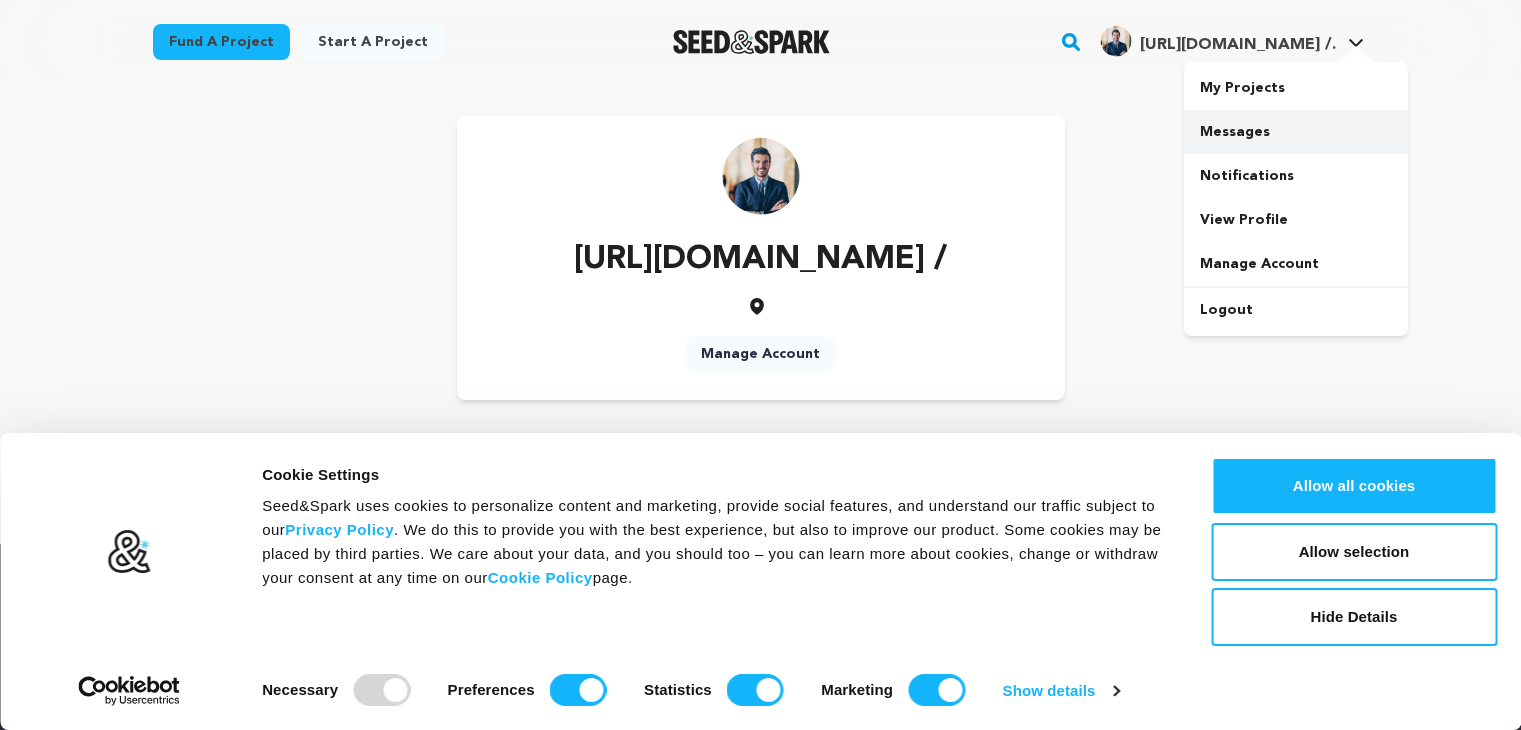 scroll, scrollTop: 0, scrollLeft: 0, axis: both 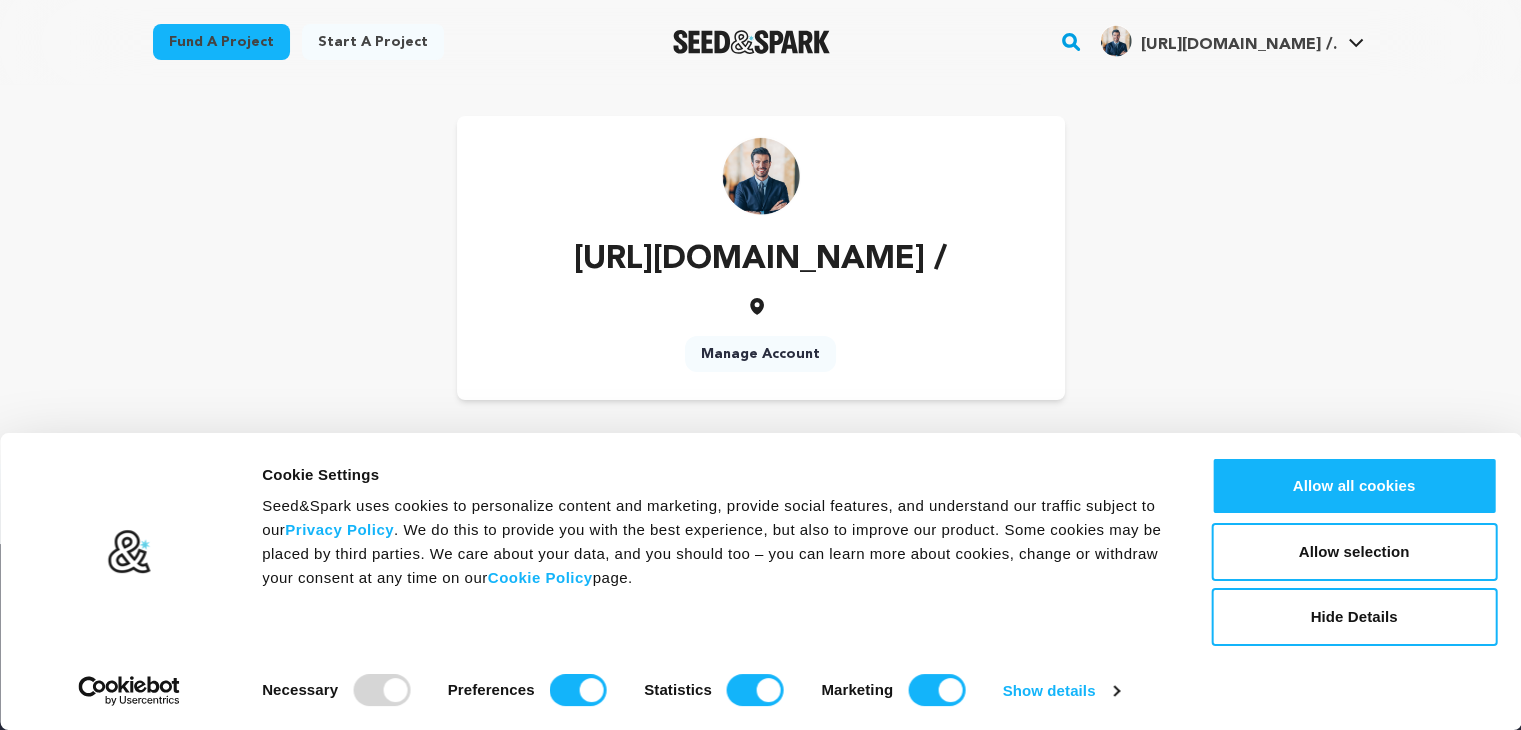 click on "[URL][DOMAIN_NAME] /" at bounding box center [760, 260] 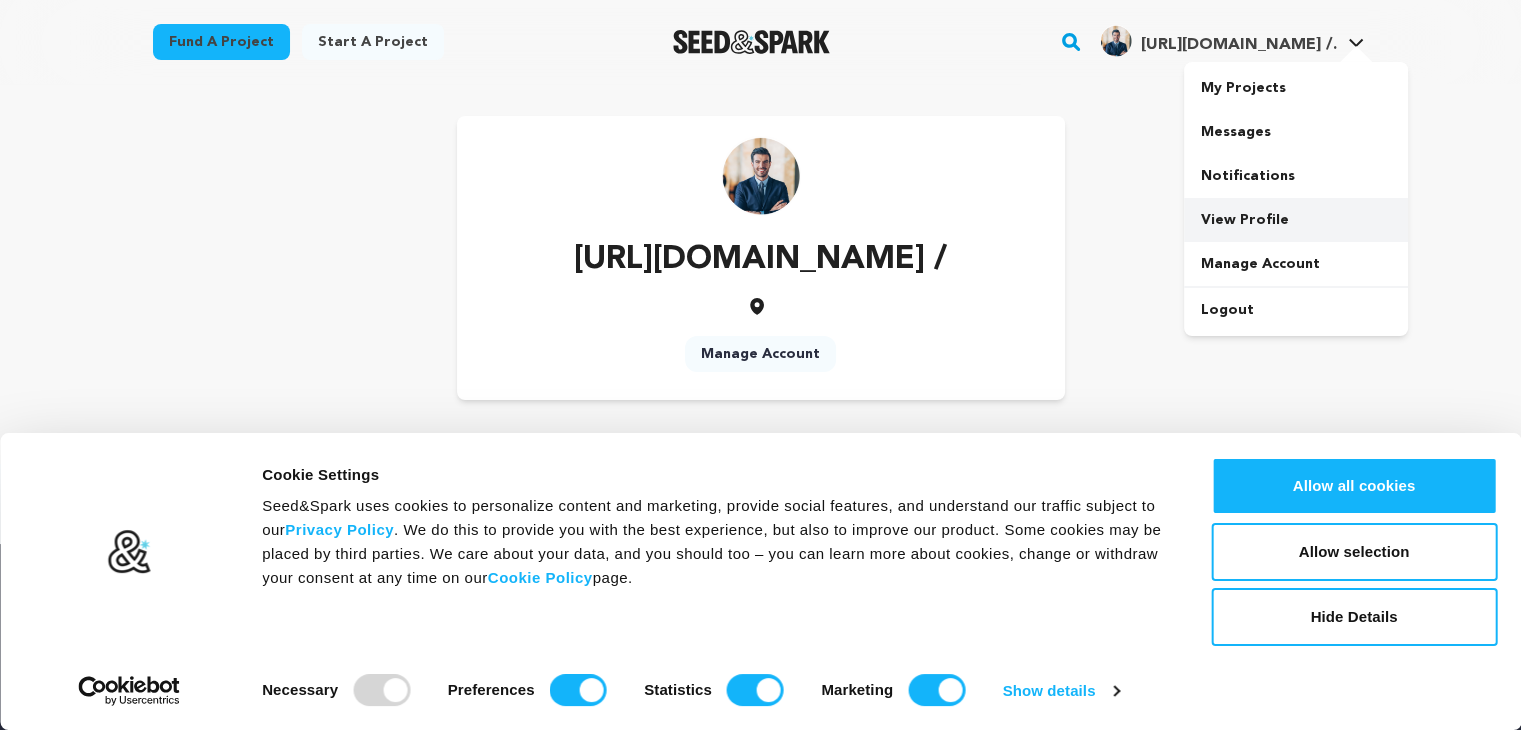 click on "View Profile" at bounding box center (1296, 220) 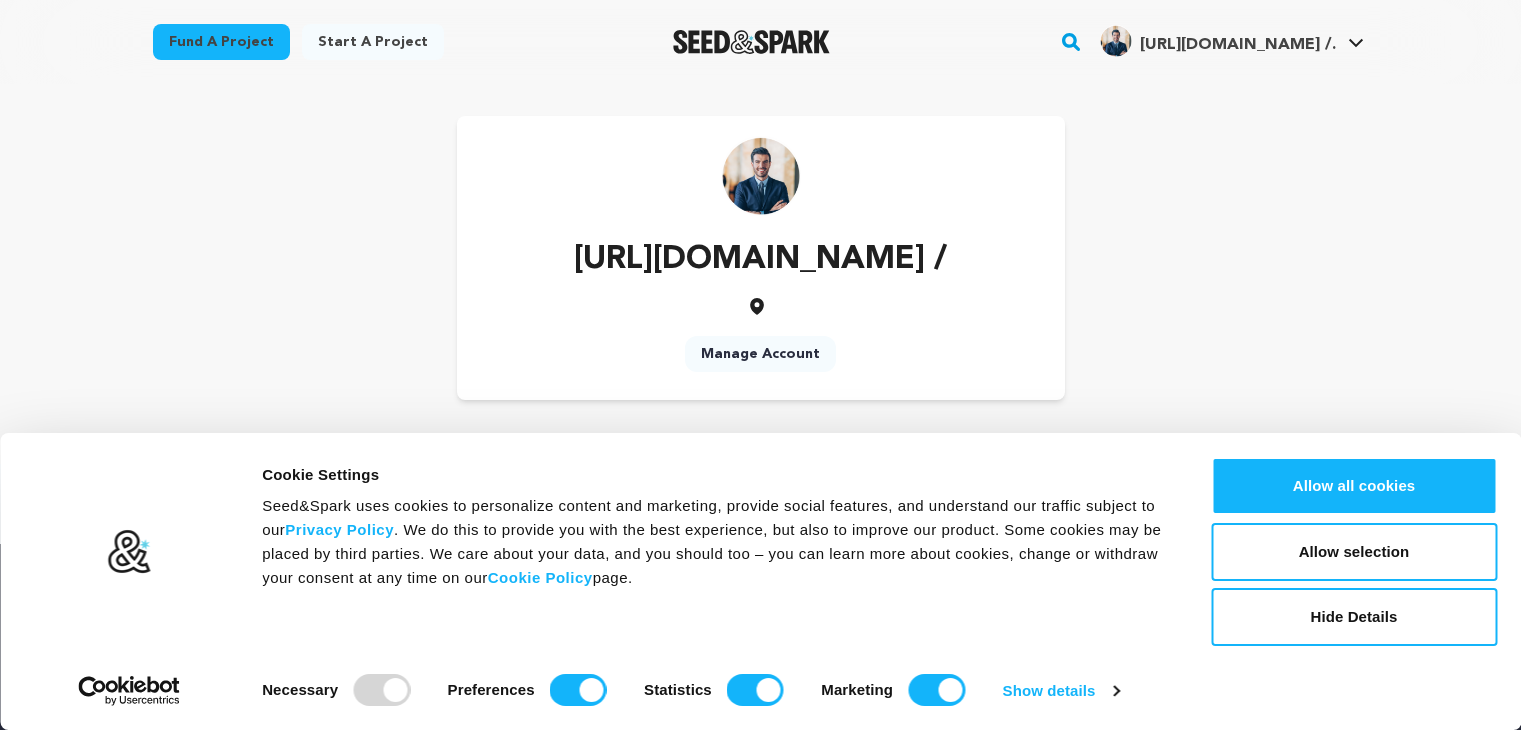 scroll, scrollTop: 0, scrollLeft: 0, axis: both 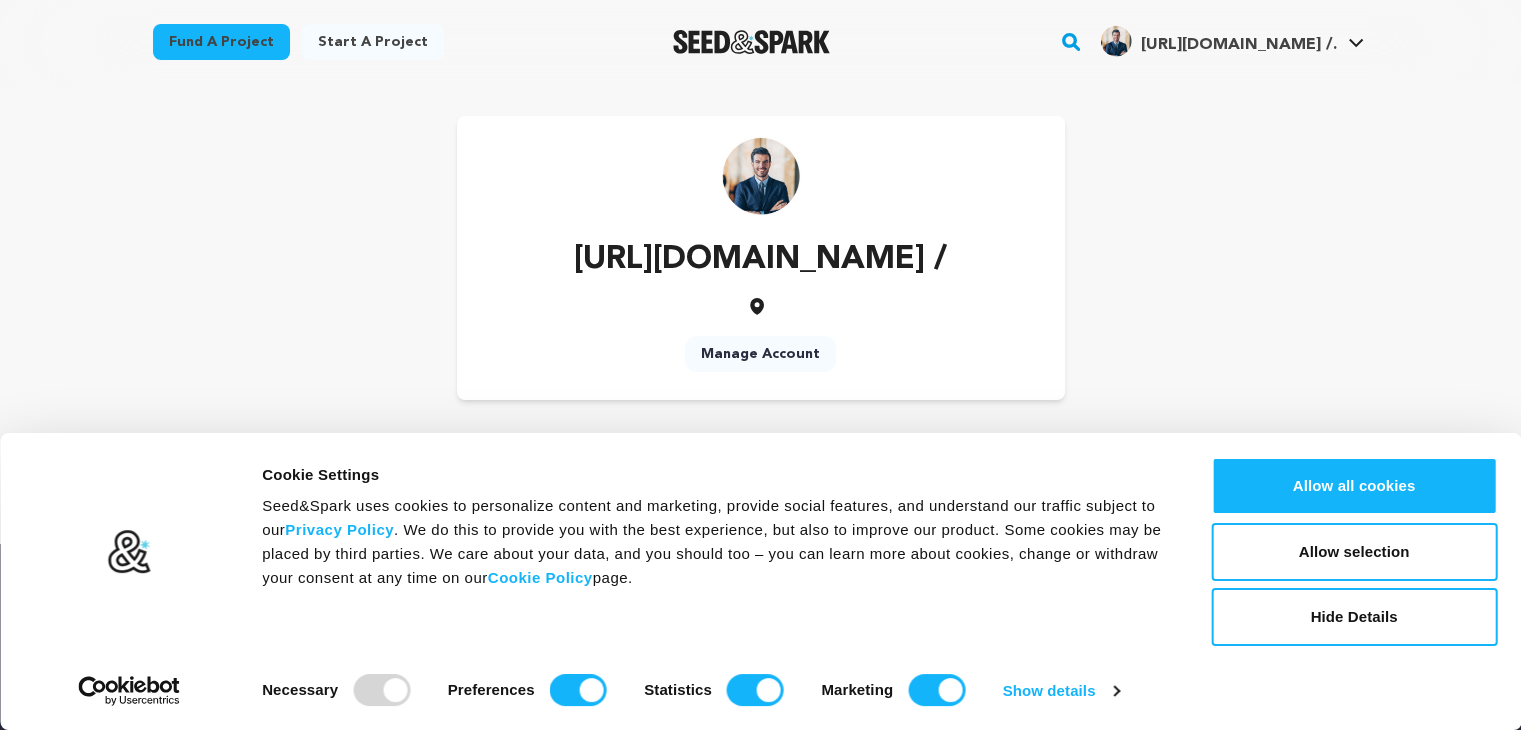click on "[URL][DOMAIN_NAME] /.
[URL][DOMAIN_NAME] /." at bounding box center (1232, 42) 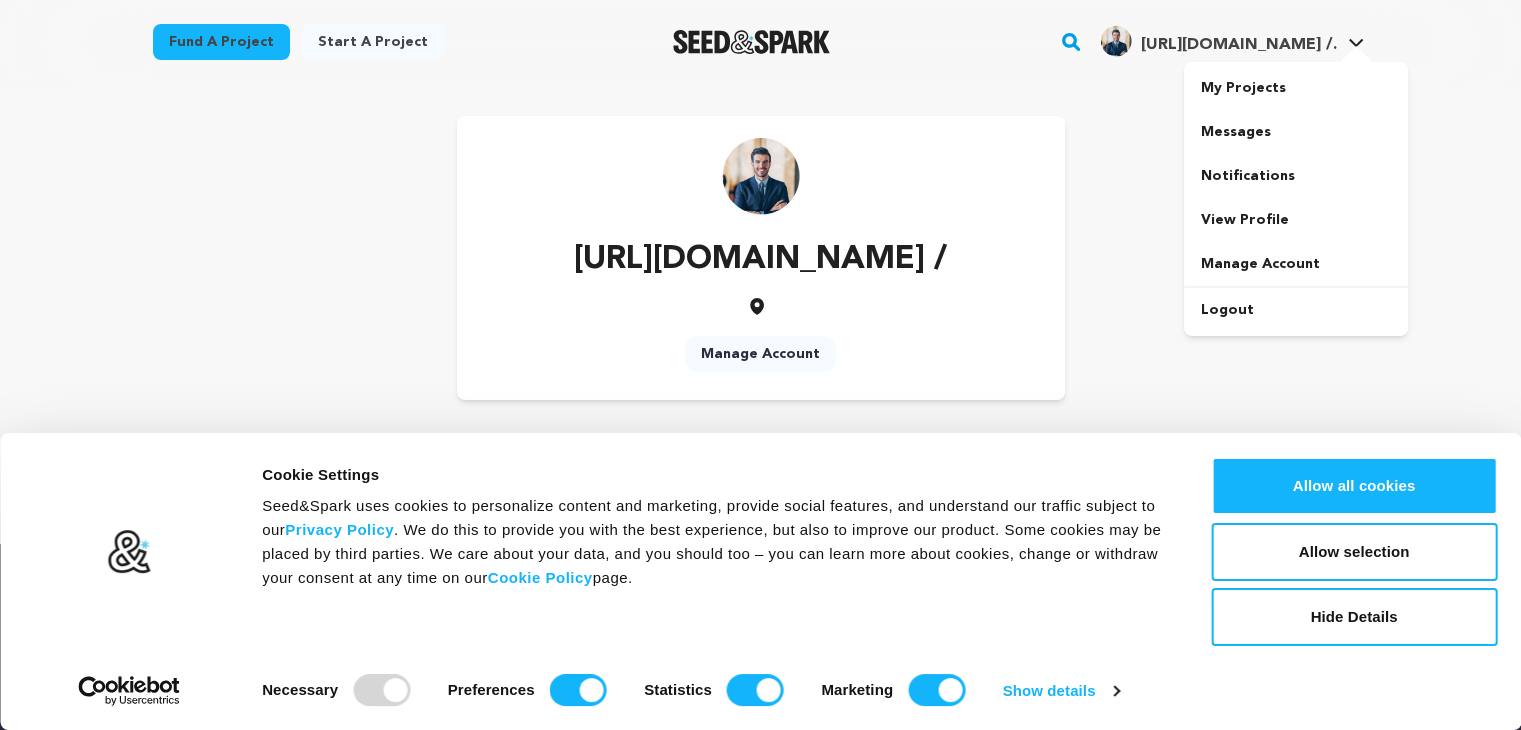 click at bounding box center [1356, 56] 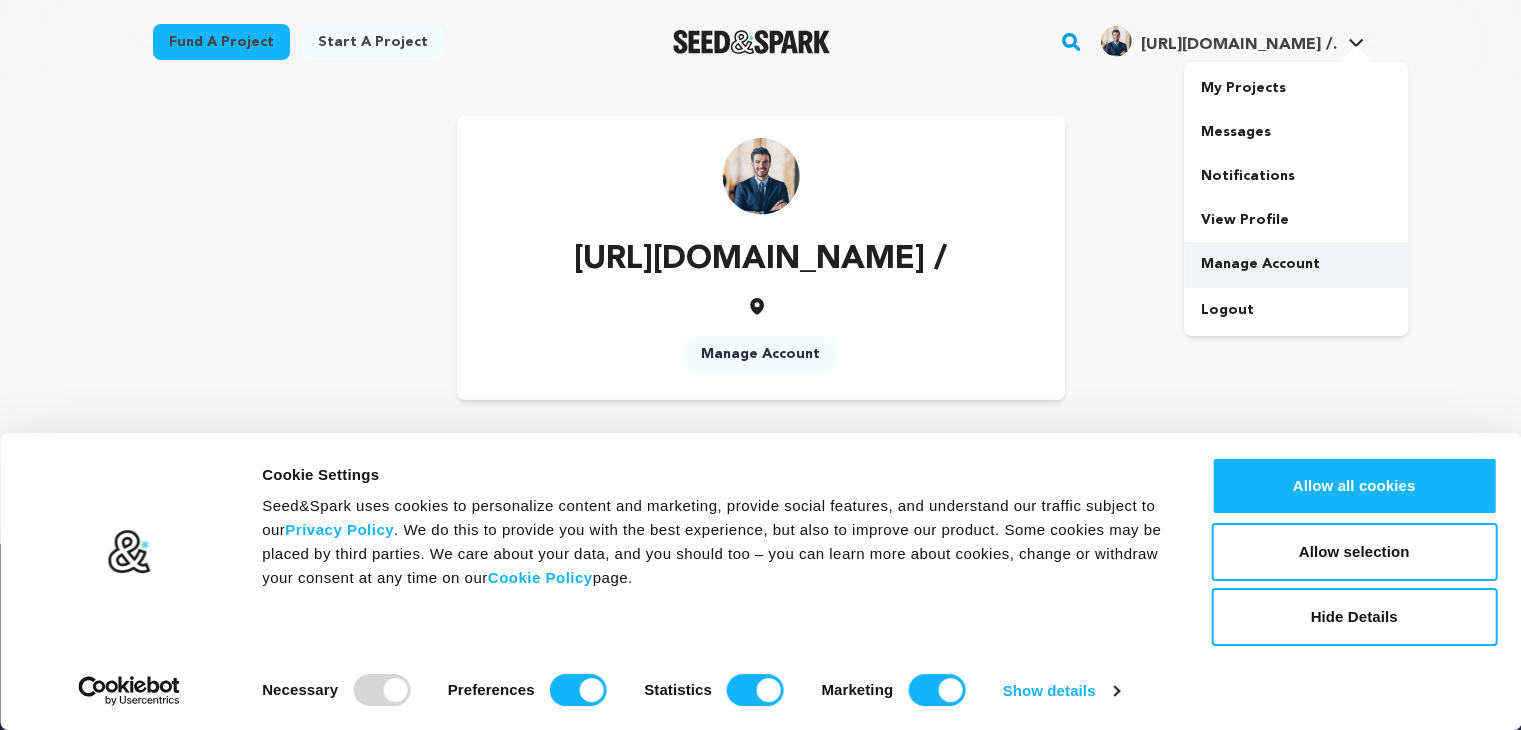 click on "Manage Account" at bounding box center (1296, 264) 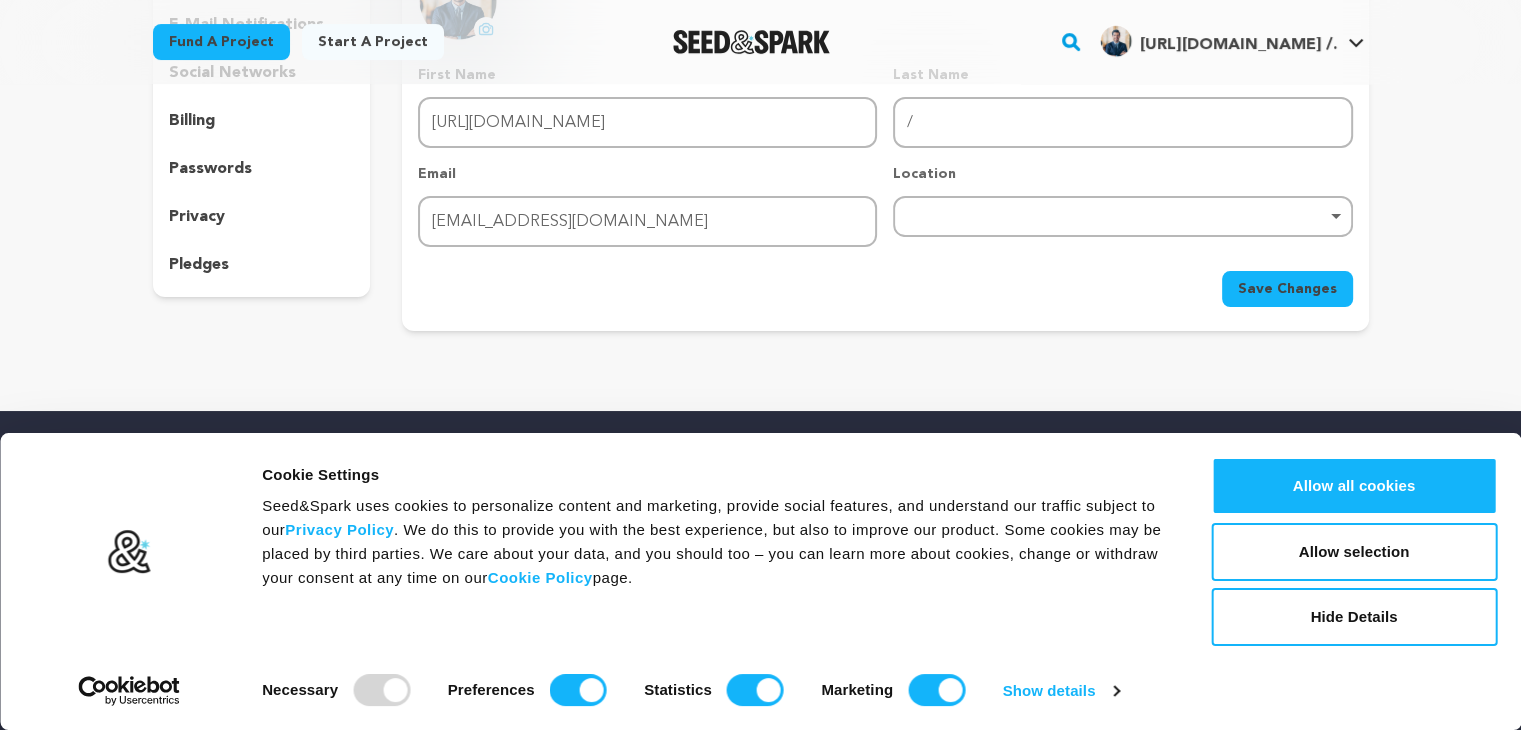 scroll, scrollTop: 200, scrollLeft: 0, axis: vertical 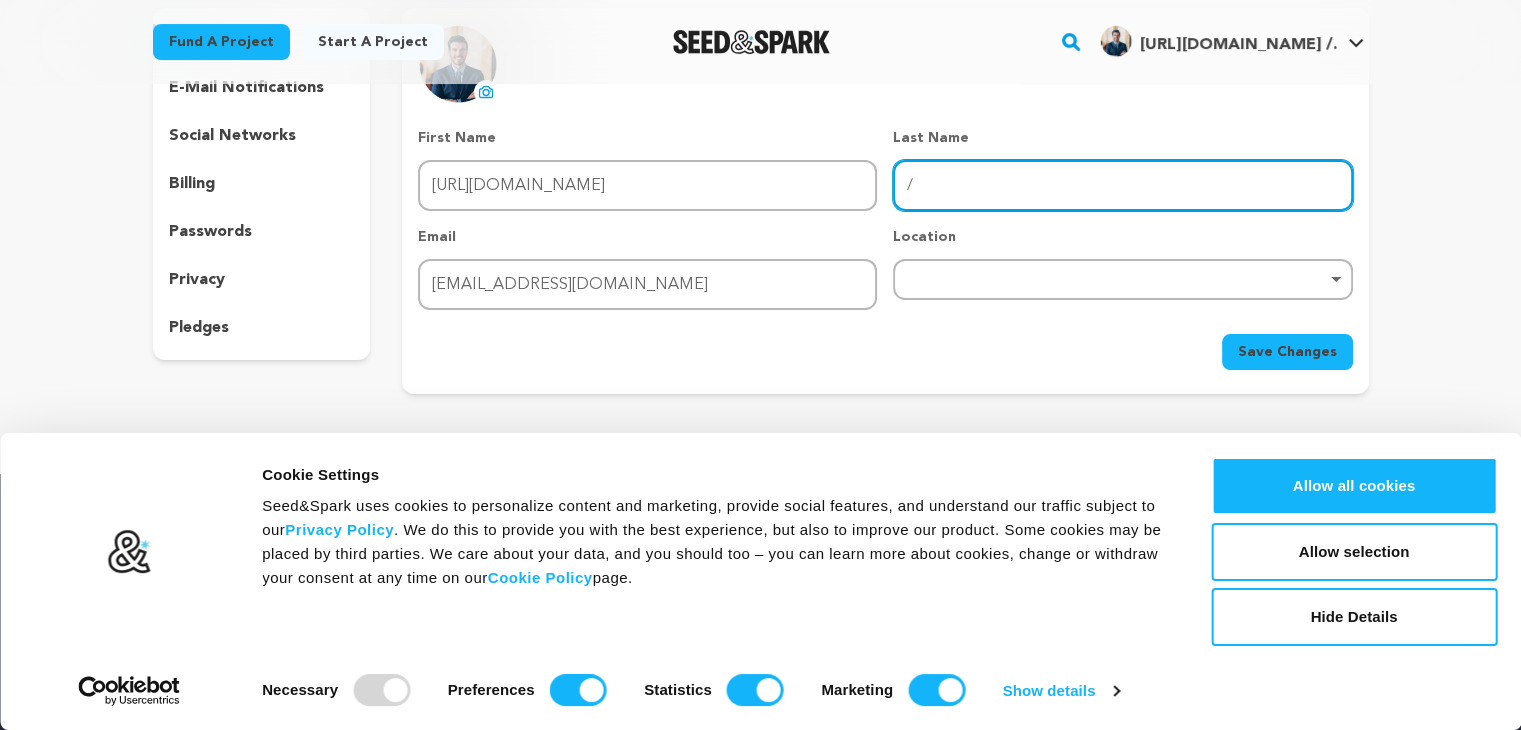 drag, startPoint x: 947, startPoint y: 185, endPoint x: 904, endPoint y: 179, distance: 43.416588 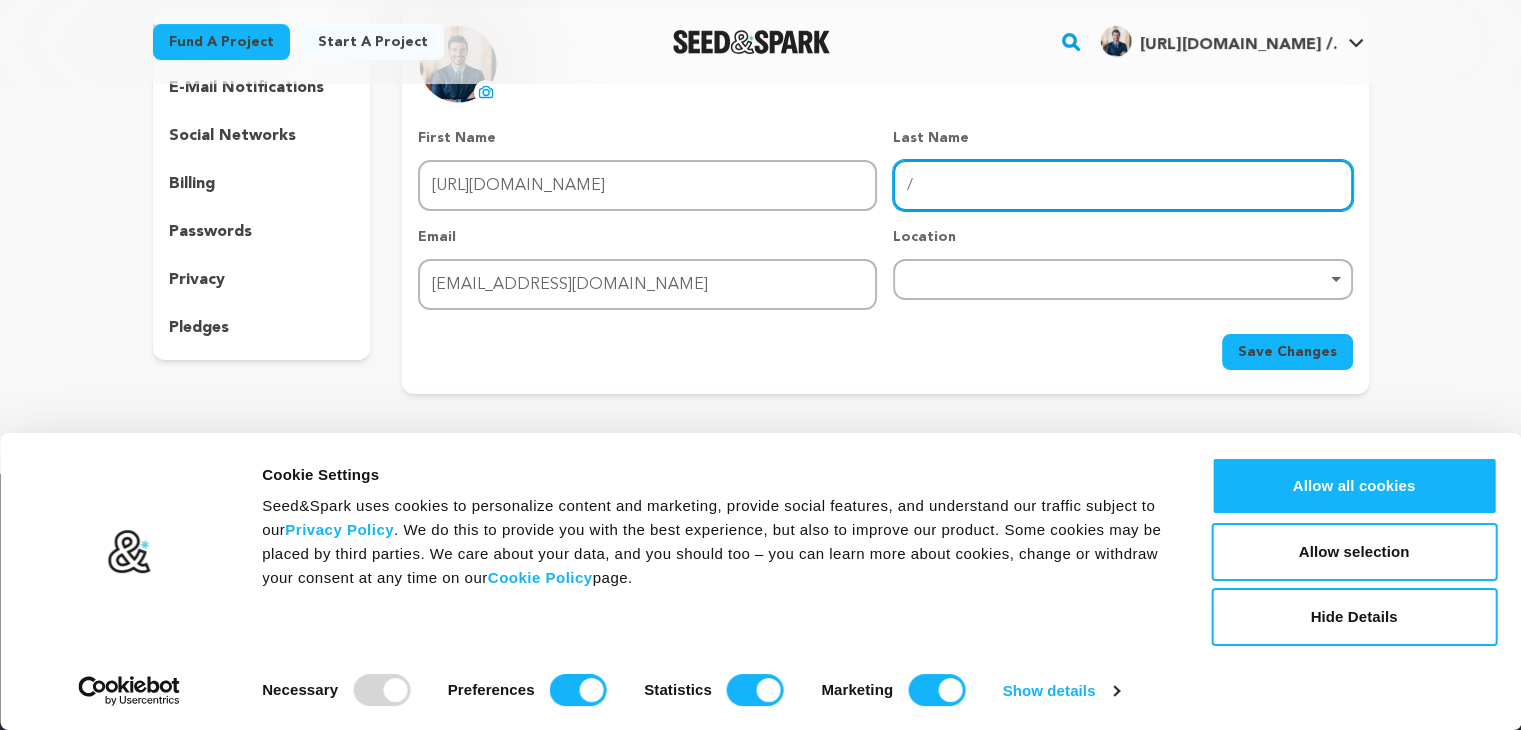 click on "/" at bounding box center [1122, 185] 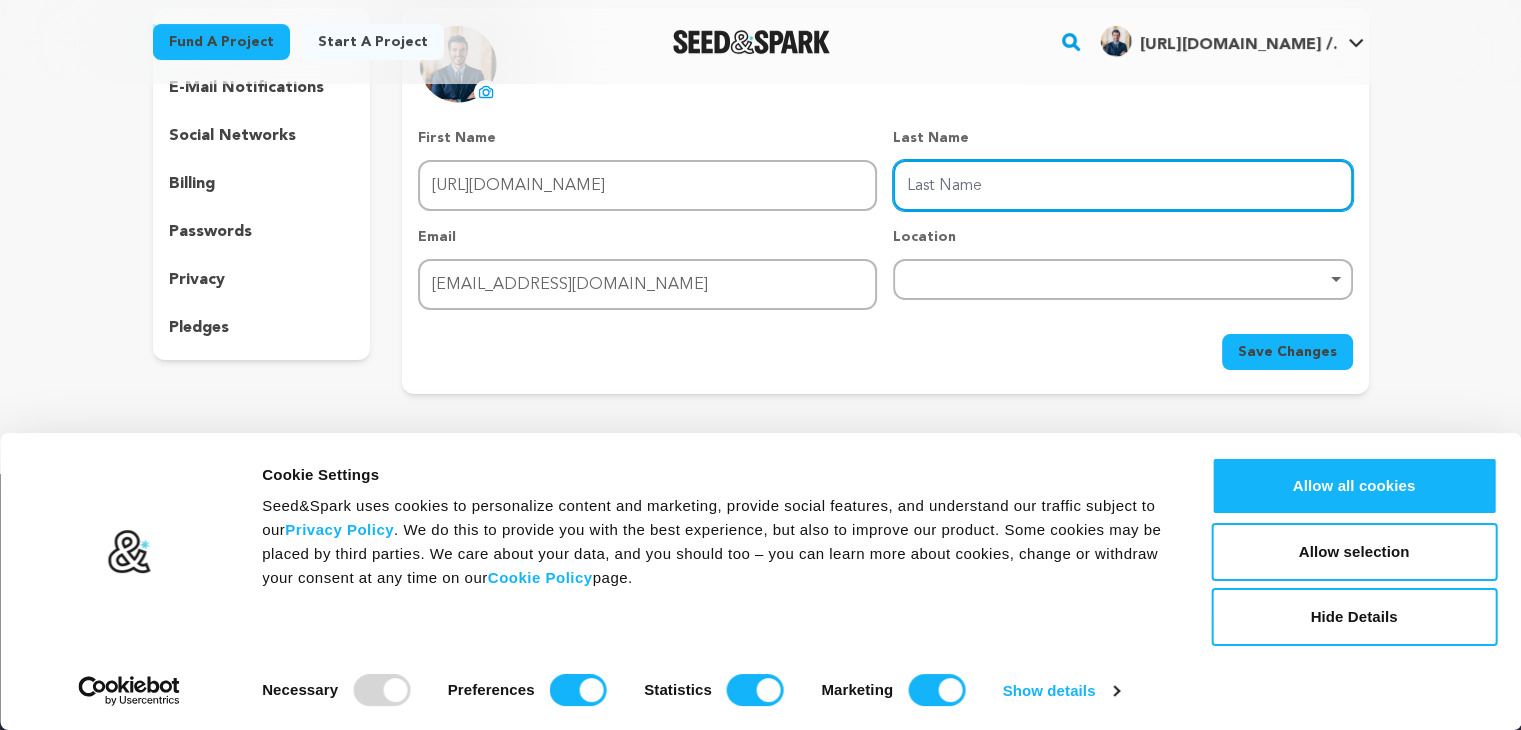 type 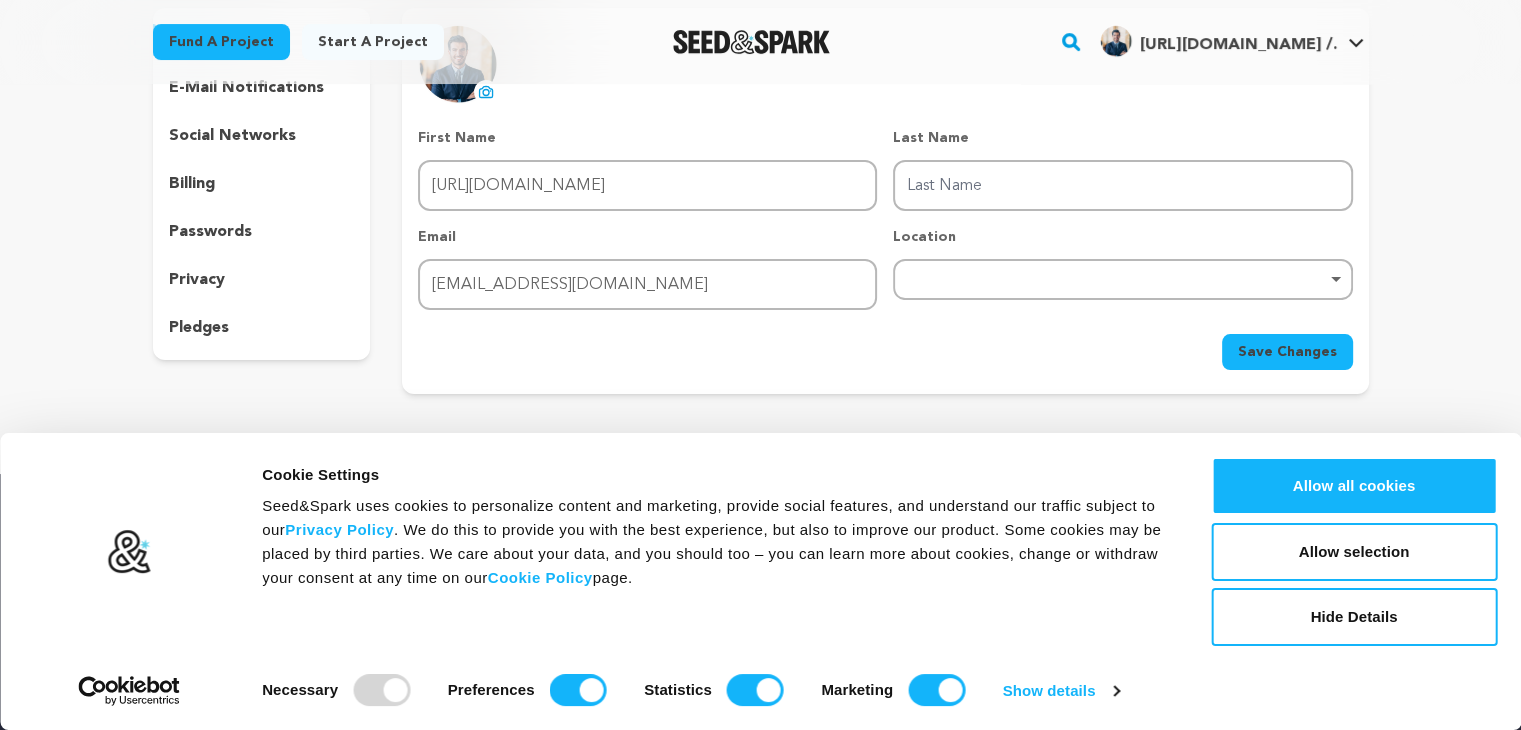 click on "First Name
First Name
[URL][DOMAIN_NAME]
Last Name
Last Name
Email
Email
[EMAIL_ADDRESS][DOMAIN_NAME]
Location
Remove item
Save Changes" at bounding box center [885, 249] 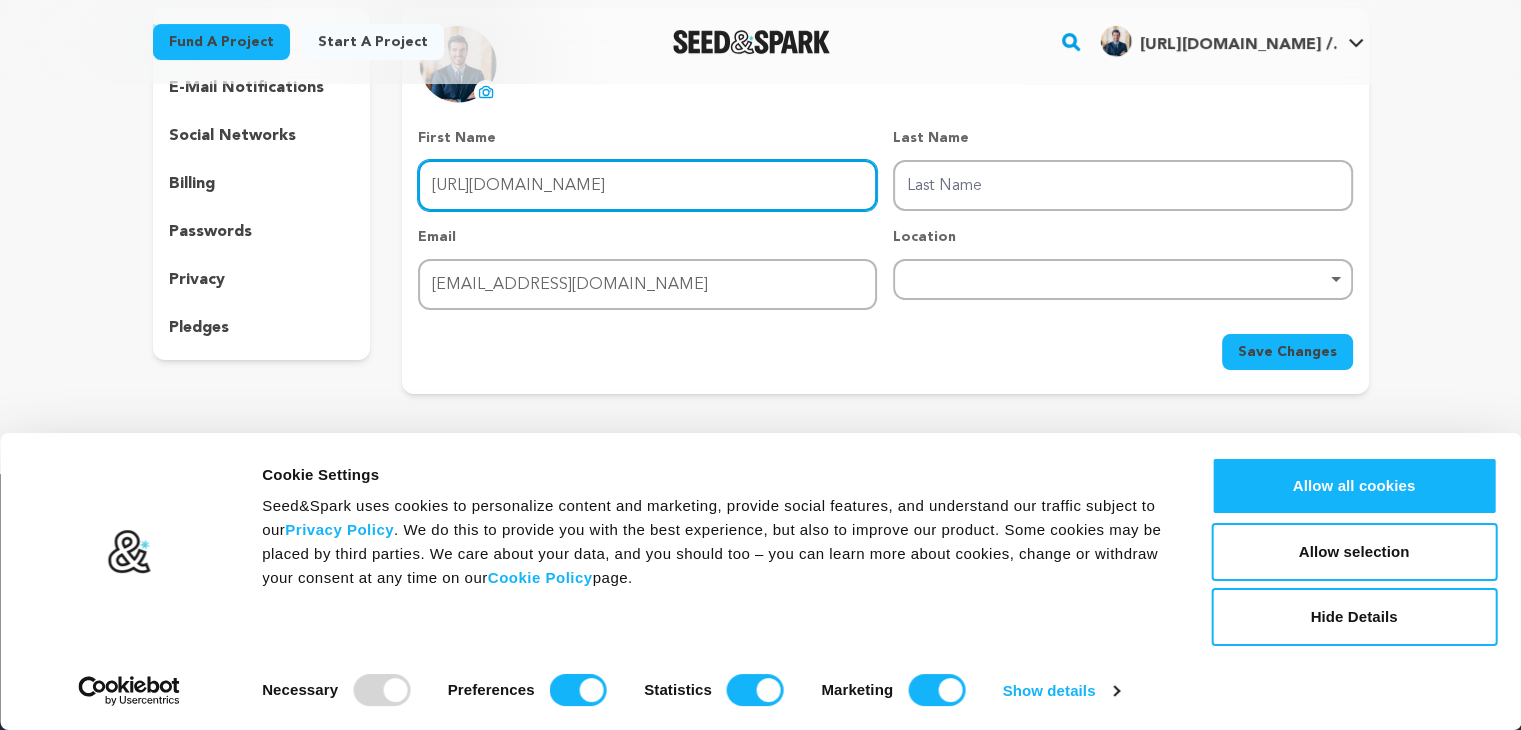 drag, startPoint x: 726, startPoint y: 191, endPoint x: 406, endPoint y: 183, distance: 320.09998 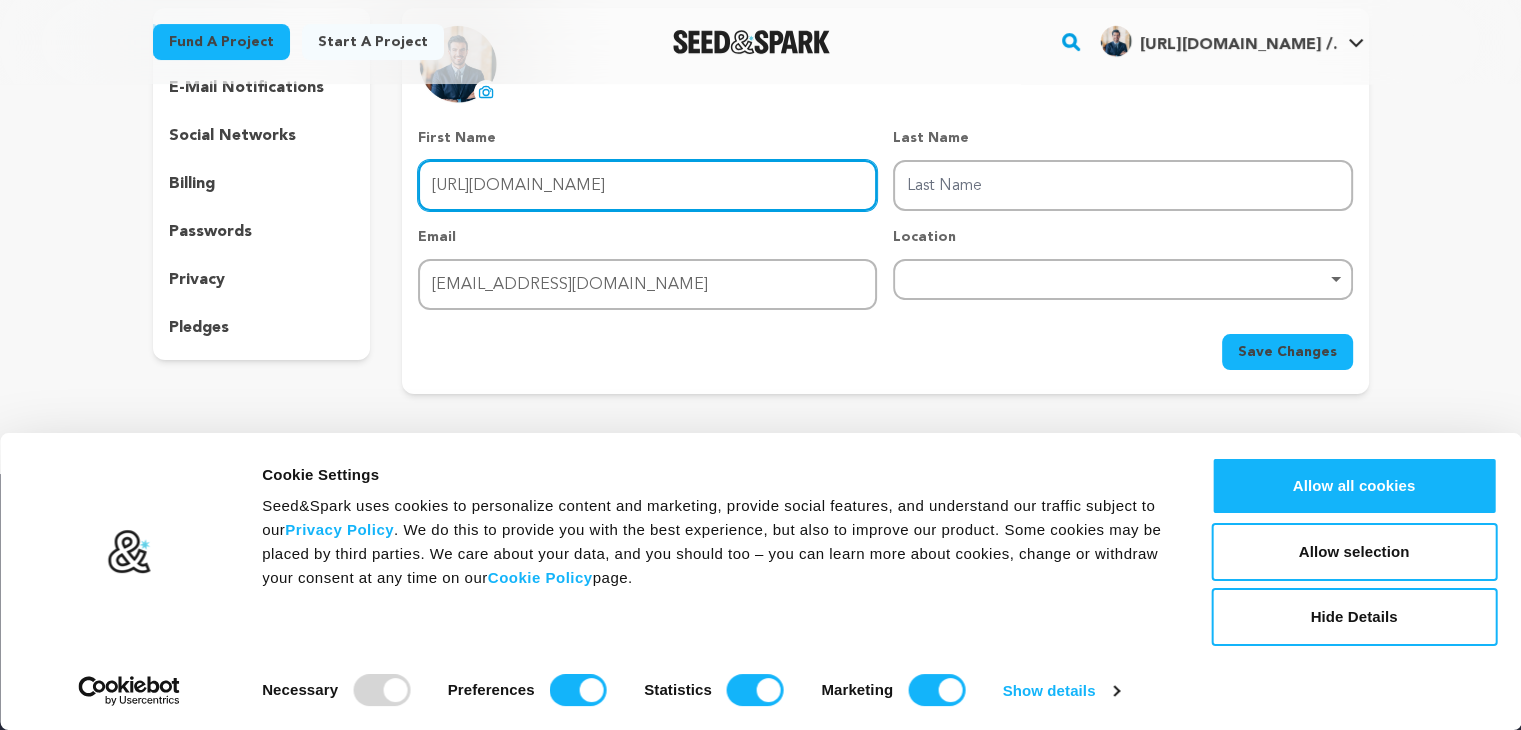 click on "uploading spinner
upload profile image
First Name
First Name
https://www.sattvavasanta.ind.in/
Last Name
Last Name
Email
Email
sattvavasantareview@gmail.com
Location
Remove item" at bounding box center (885, 197) 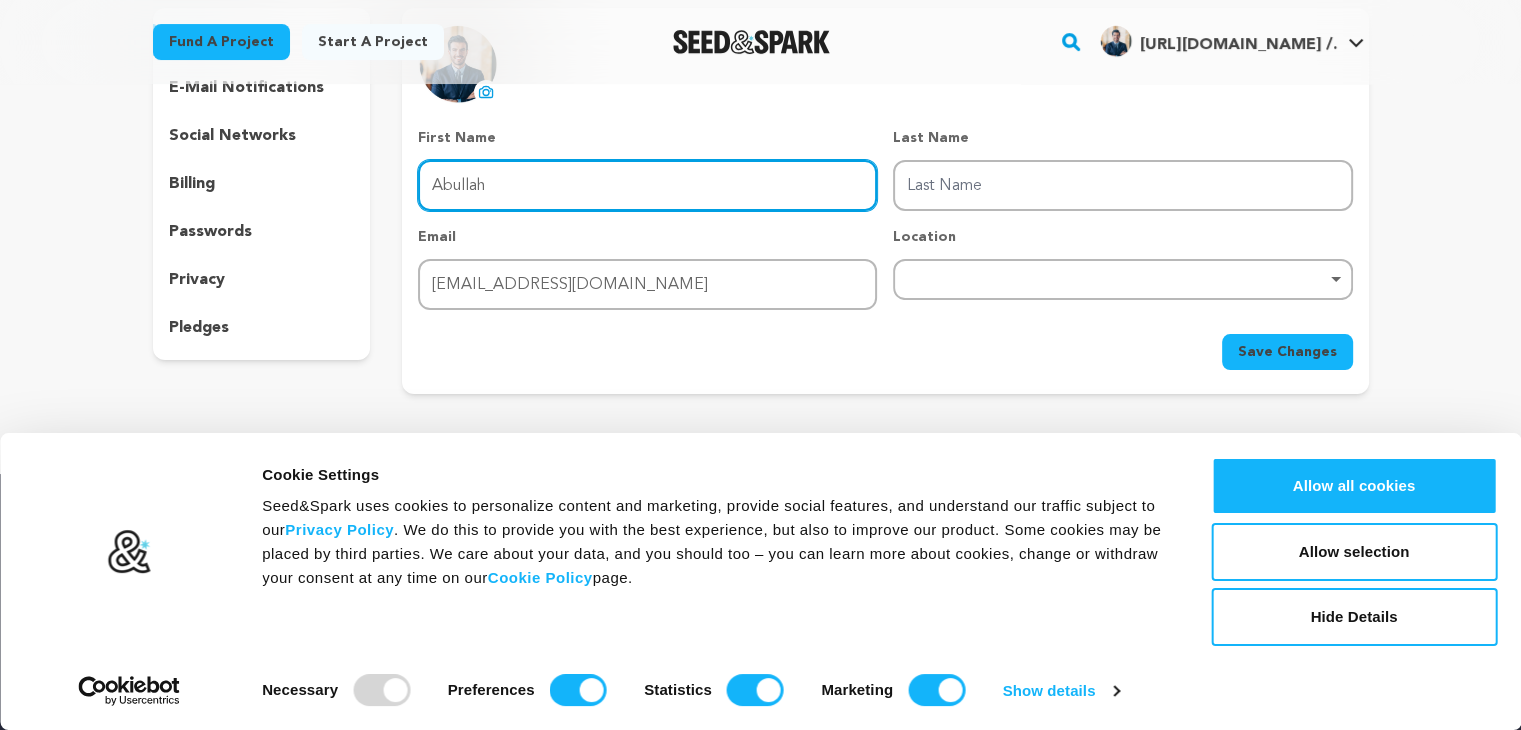 type on "Abullah" 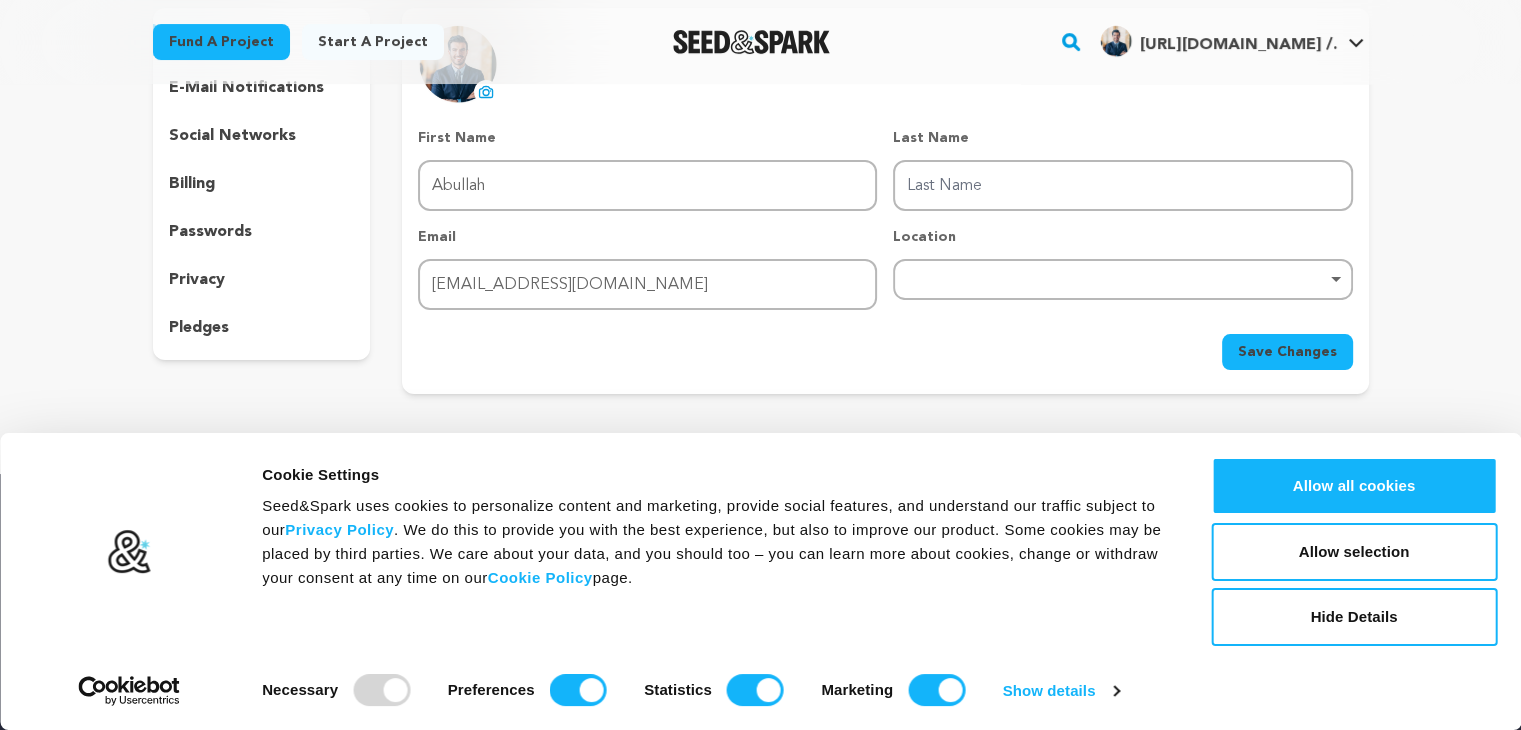 click on "Last Name" at bounding box center [1122, 138] 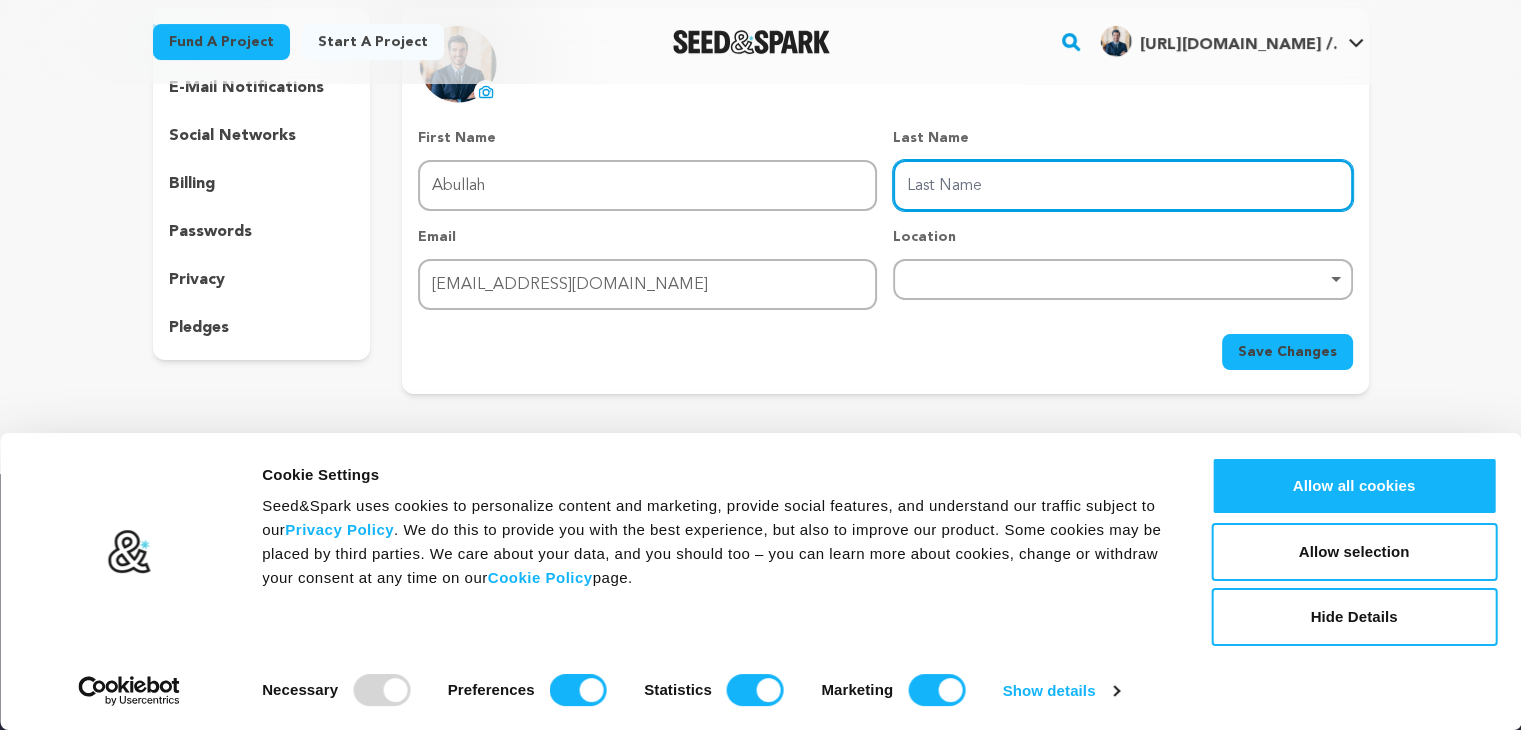 click on "Last Name" at bounding box center [1122, 185] 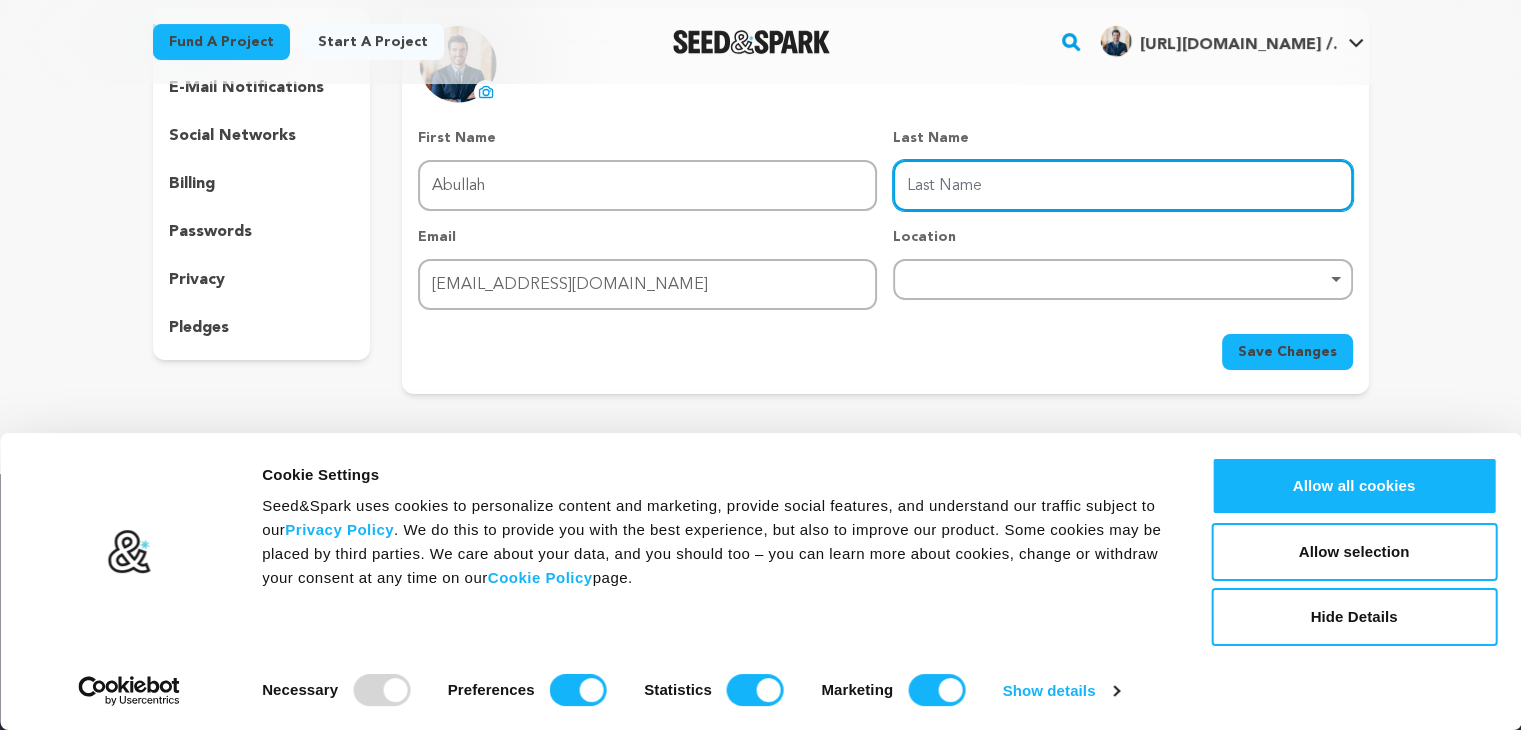 paste on "https://www.sattvavasanta.ind.in/" 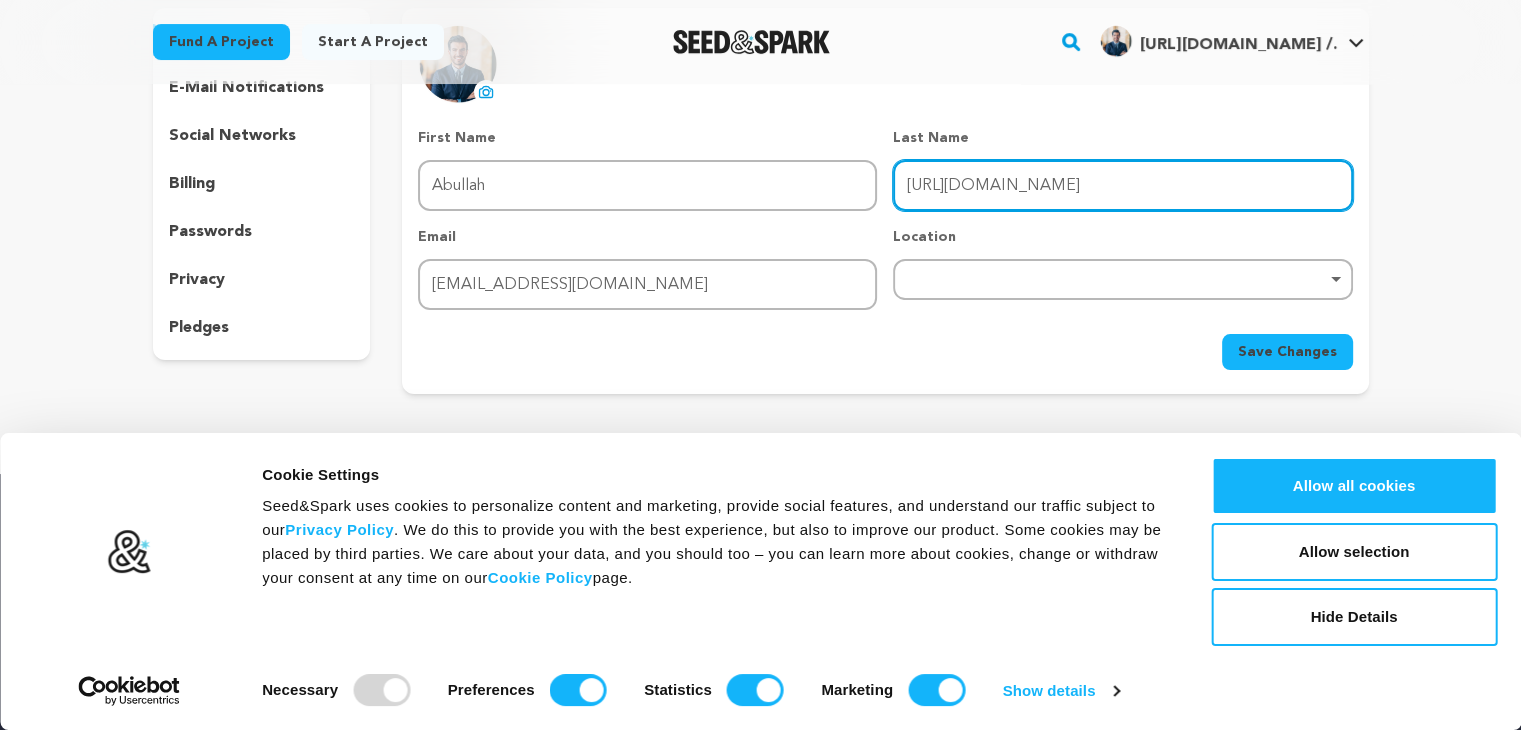 type on "https://www.sattvavasanta.ind.in/" 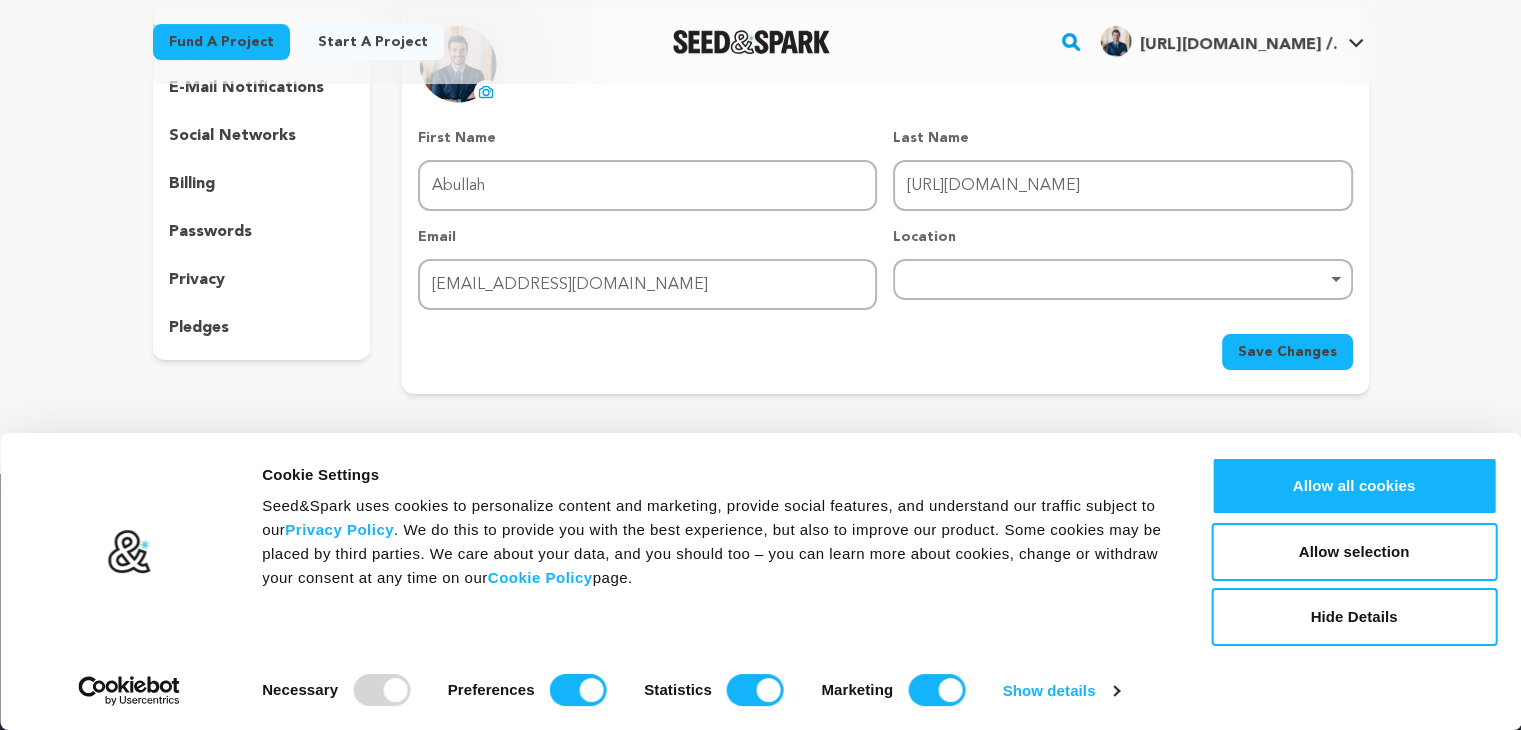 click on "Save Changes" at bounding box center (1287, 352) 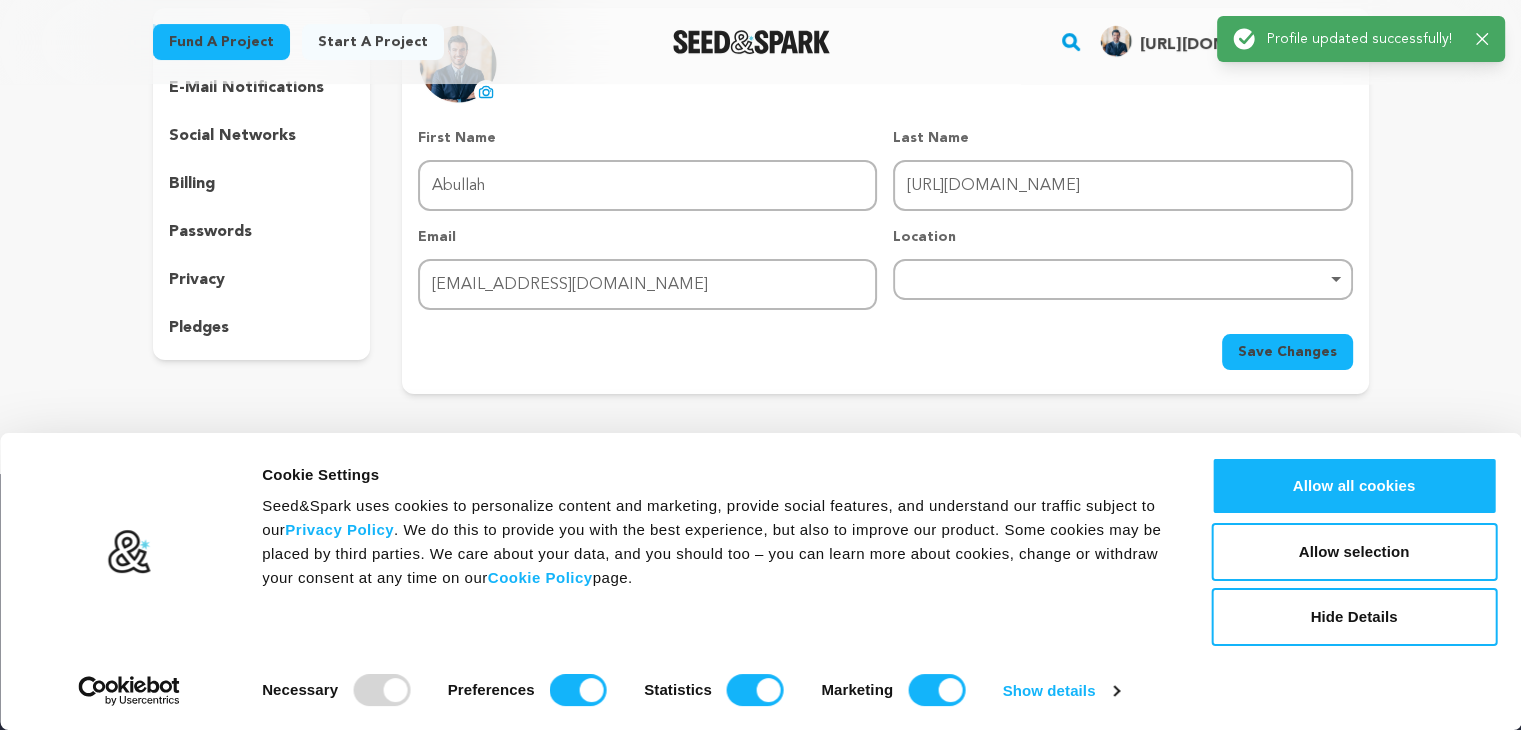 click 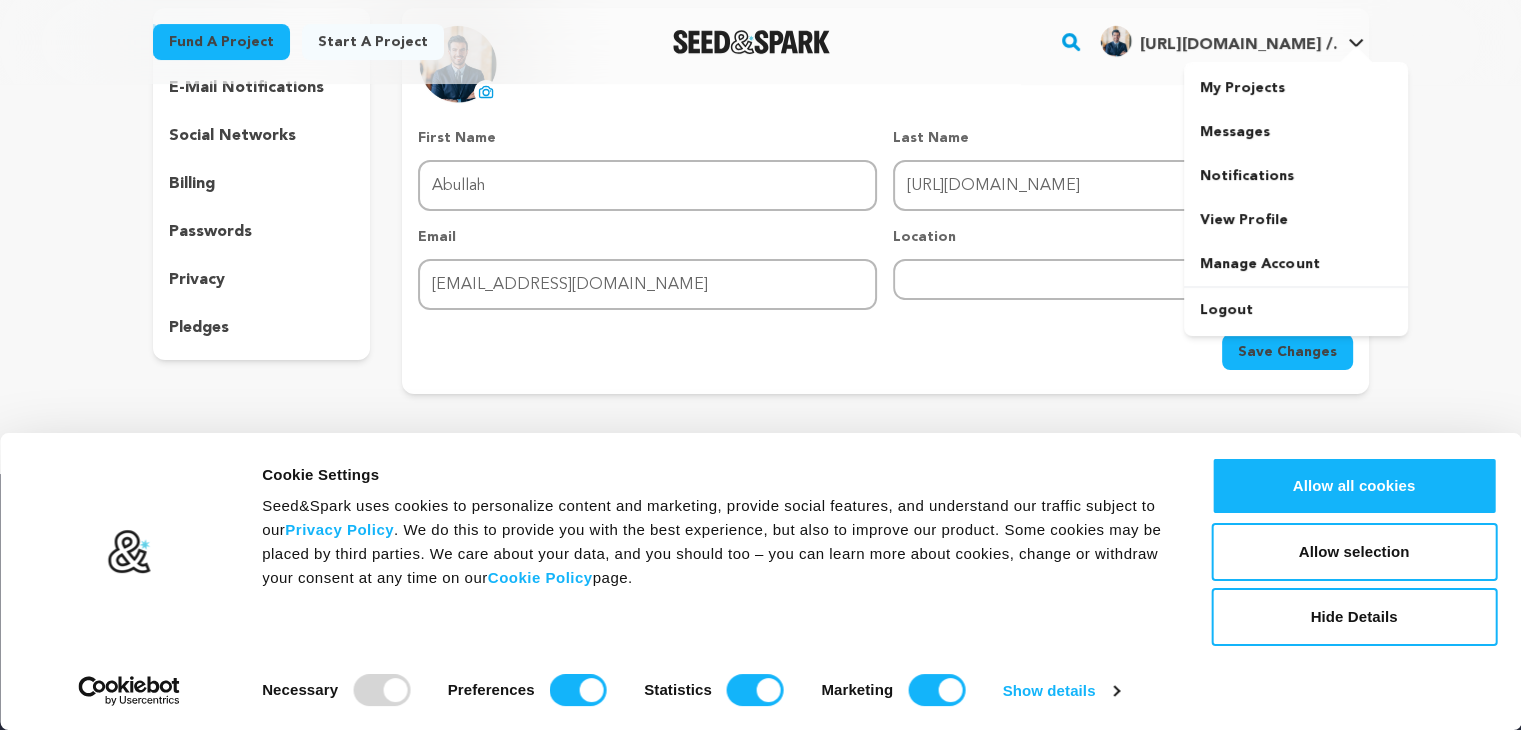 click on "https://www.sattvavasanta.ind.in/ /.
https://www.sattvavasanta.ind.in/ /." at bounding box center (1232, 39) 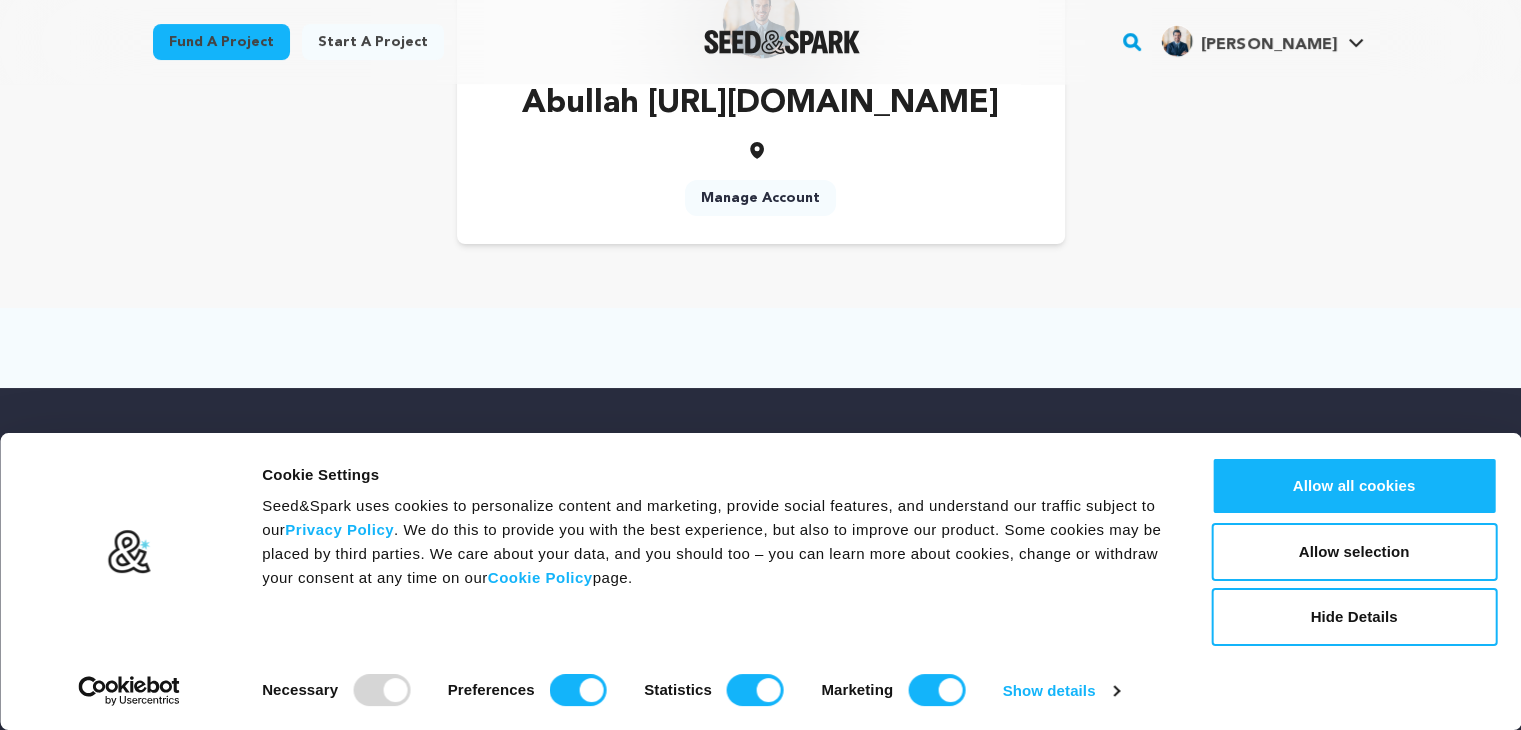 scroll, scrollTop: 100, scrollLeft: 0, axis: vertical 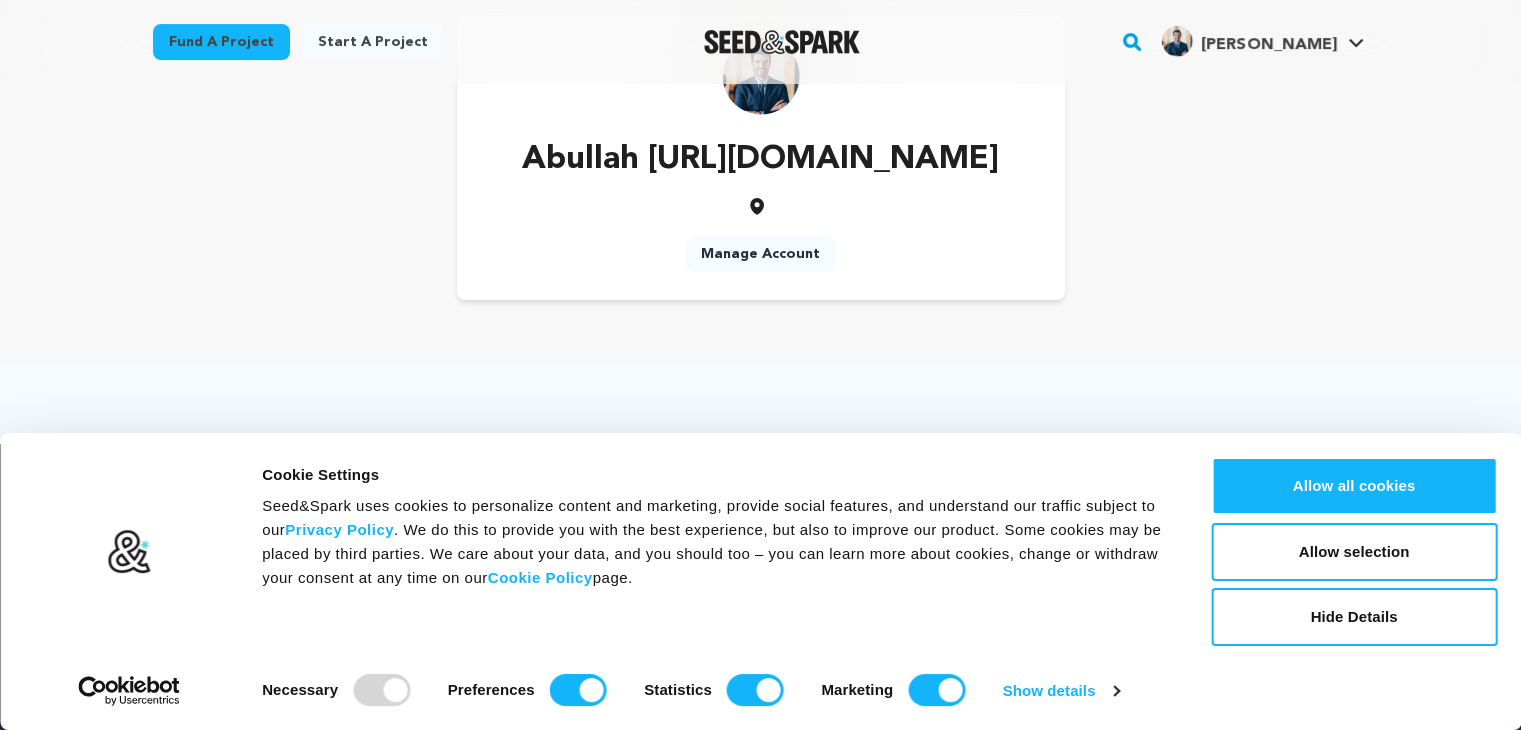 click on "Abullah [URL][DOMAIN_NAME]" at bounding box center [760, 160] 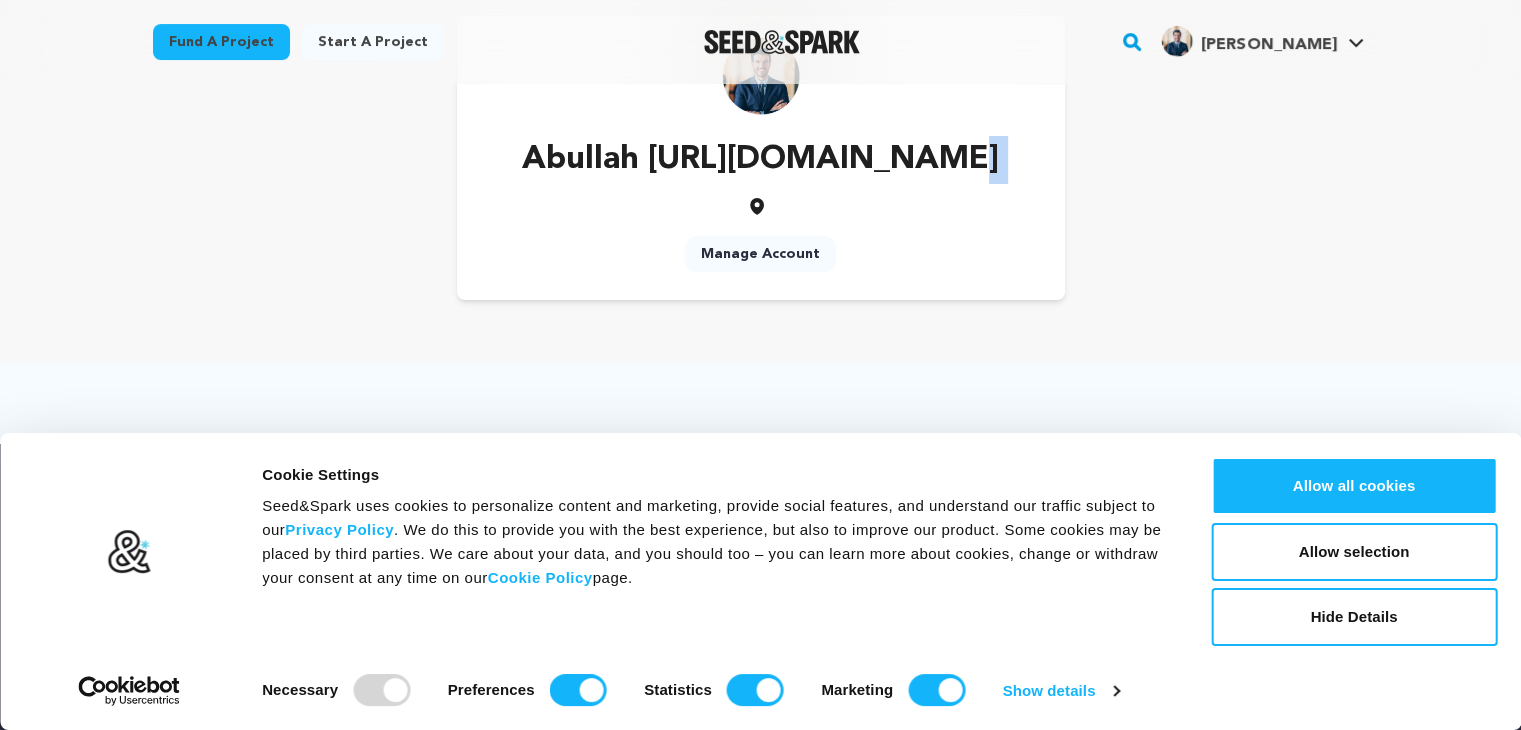 click on "Abullah [URL][DOMAIN_NAME]" at bounding box center (760, 160) 